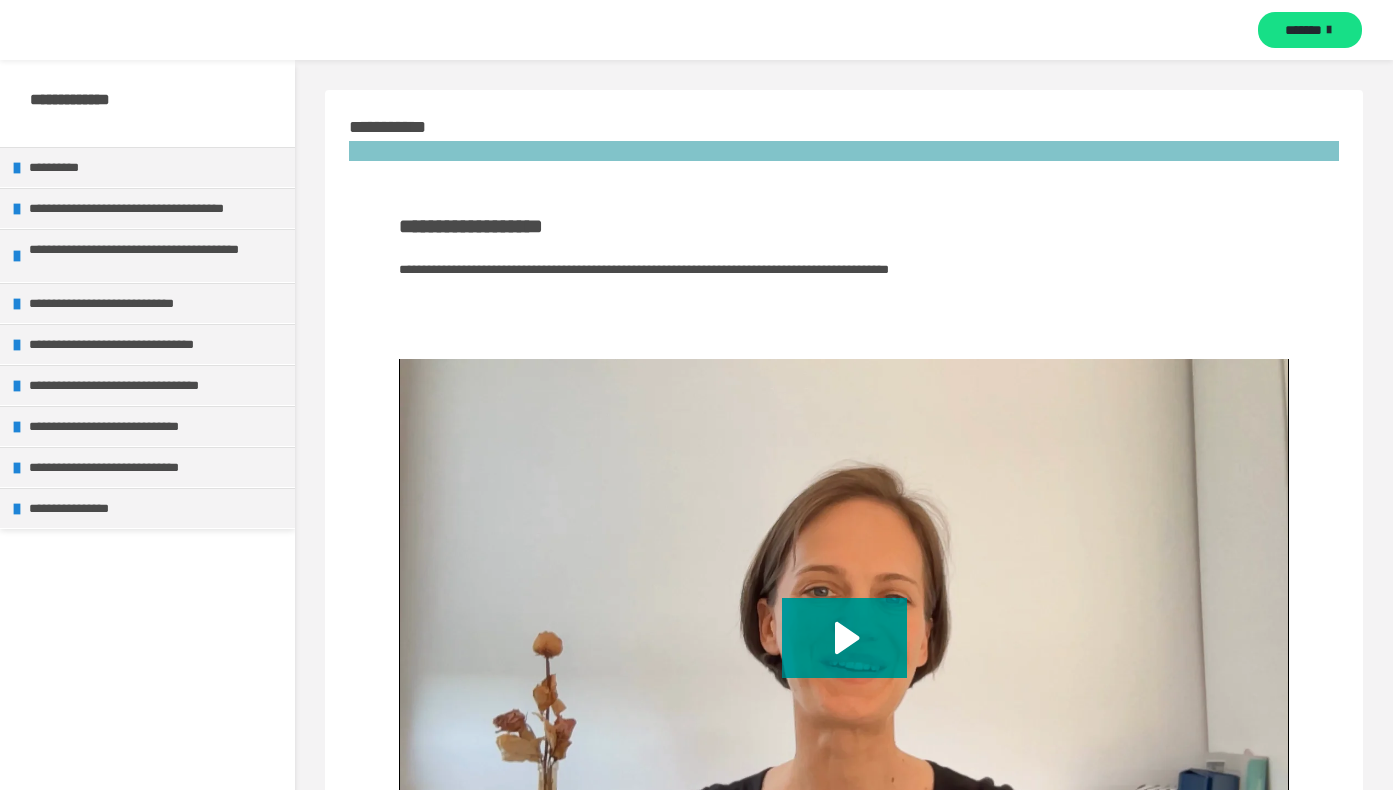 scroll, scrollTop: 49, scrollLeft: 0, axis: vertical 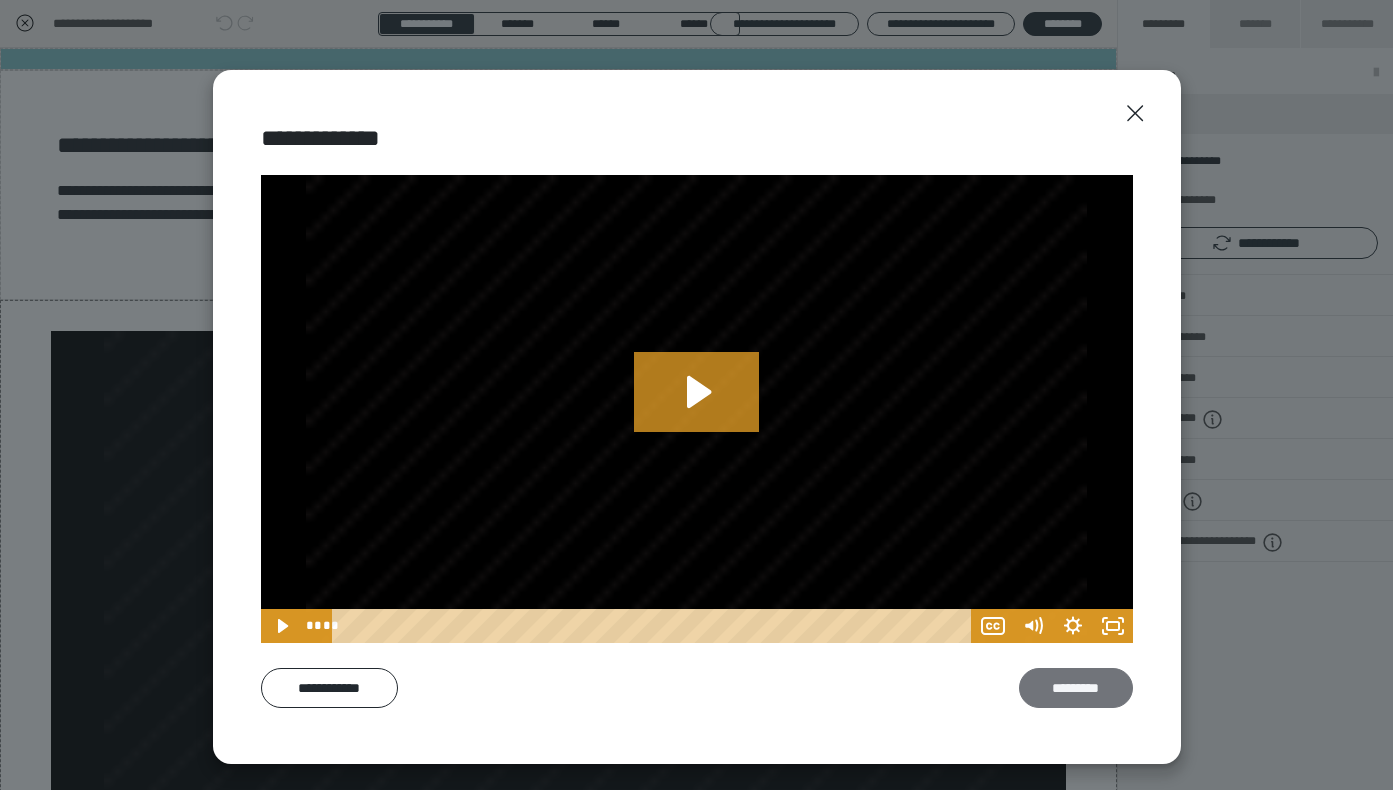 click on "*********" at bounding box center (1076, 688) 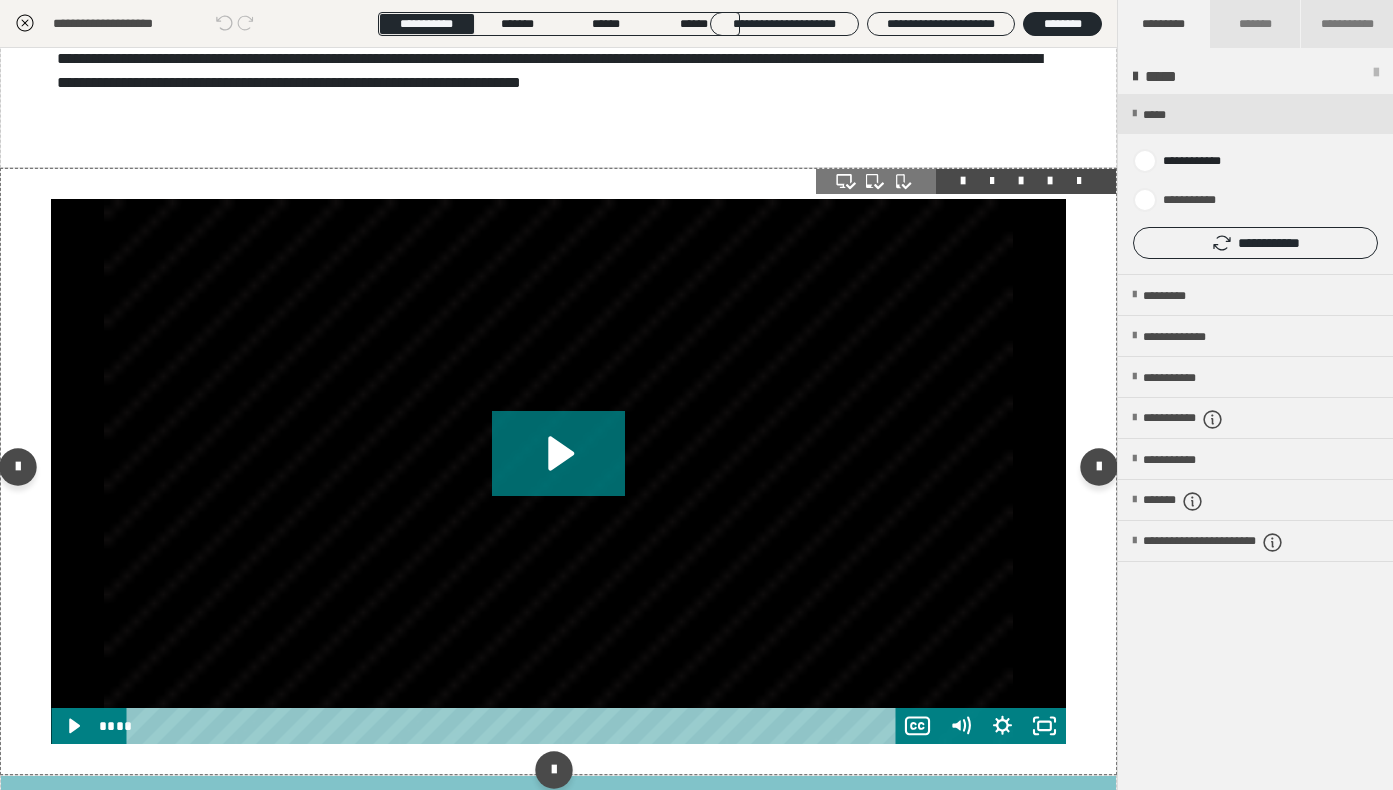 scroll, scrollTop: 209, scrollLeft: 0, axis: vertical 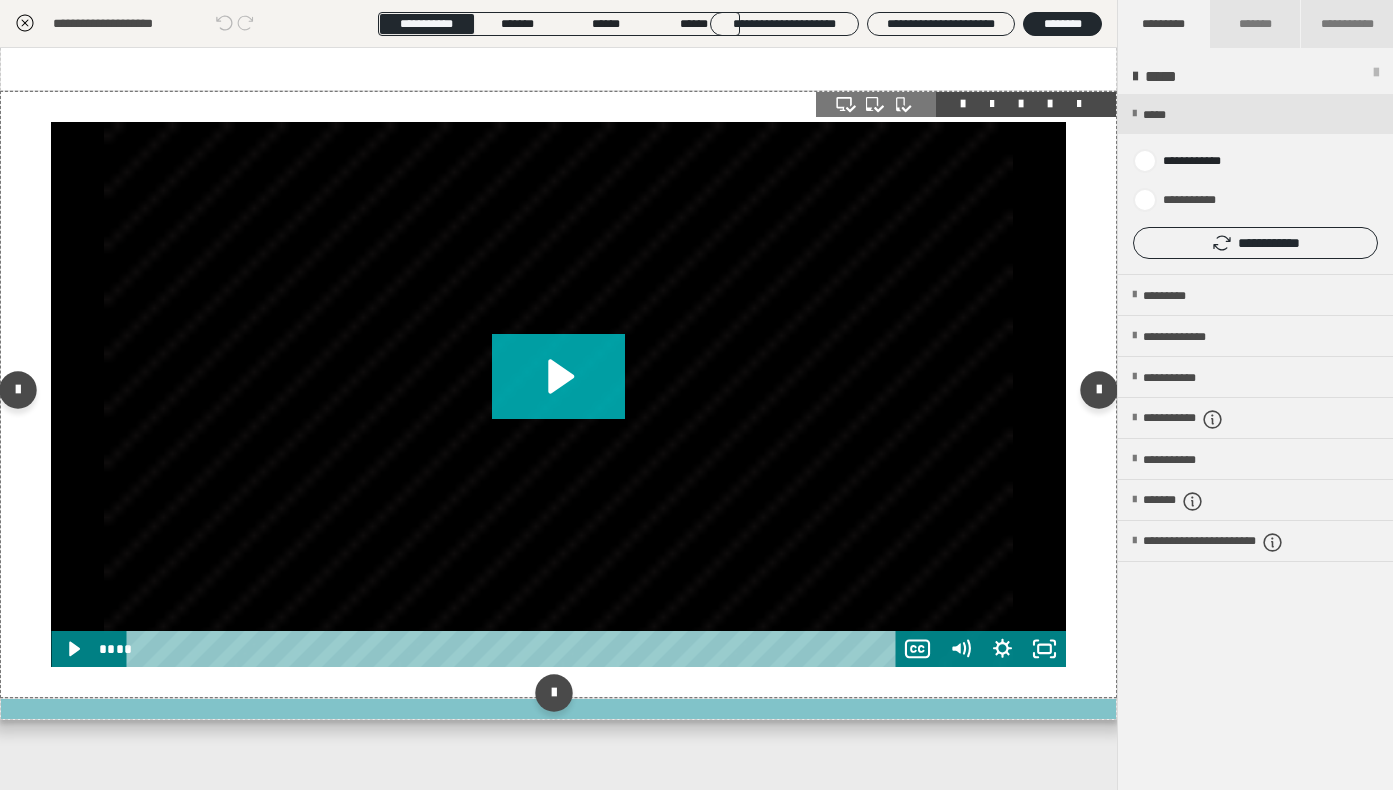 click 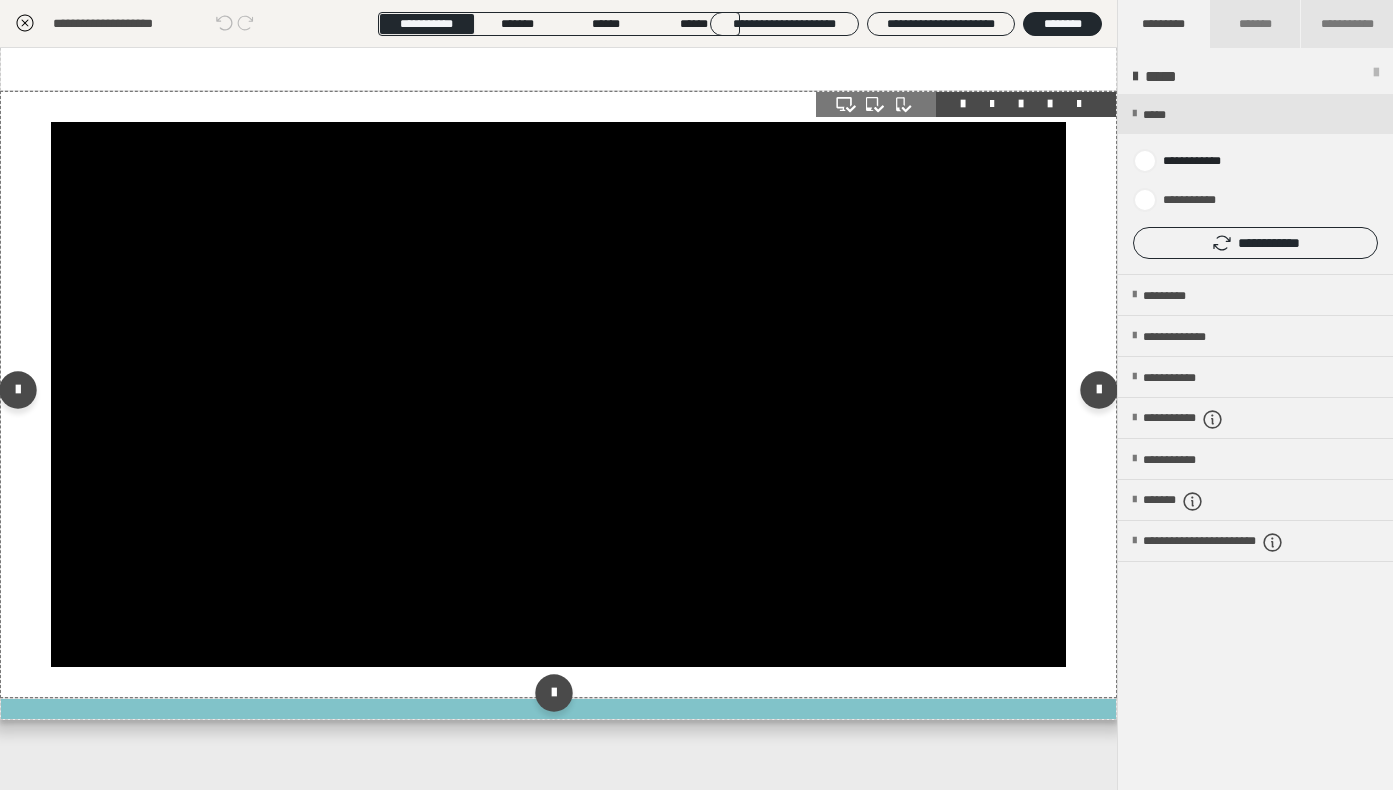 click 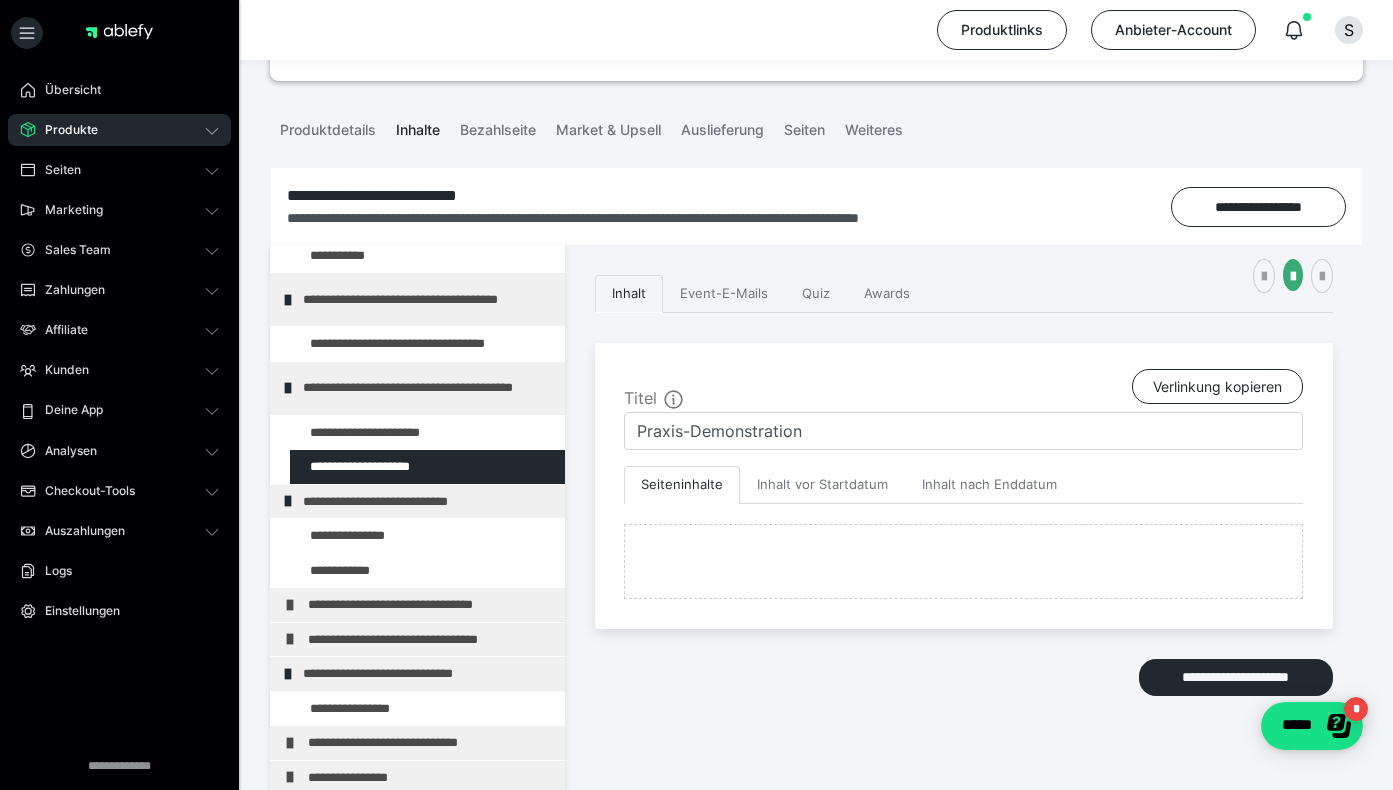 scroll, scrollTop: 317, scrollLeft: 0, axis: vertical 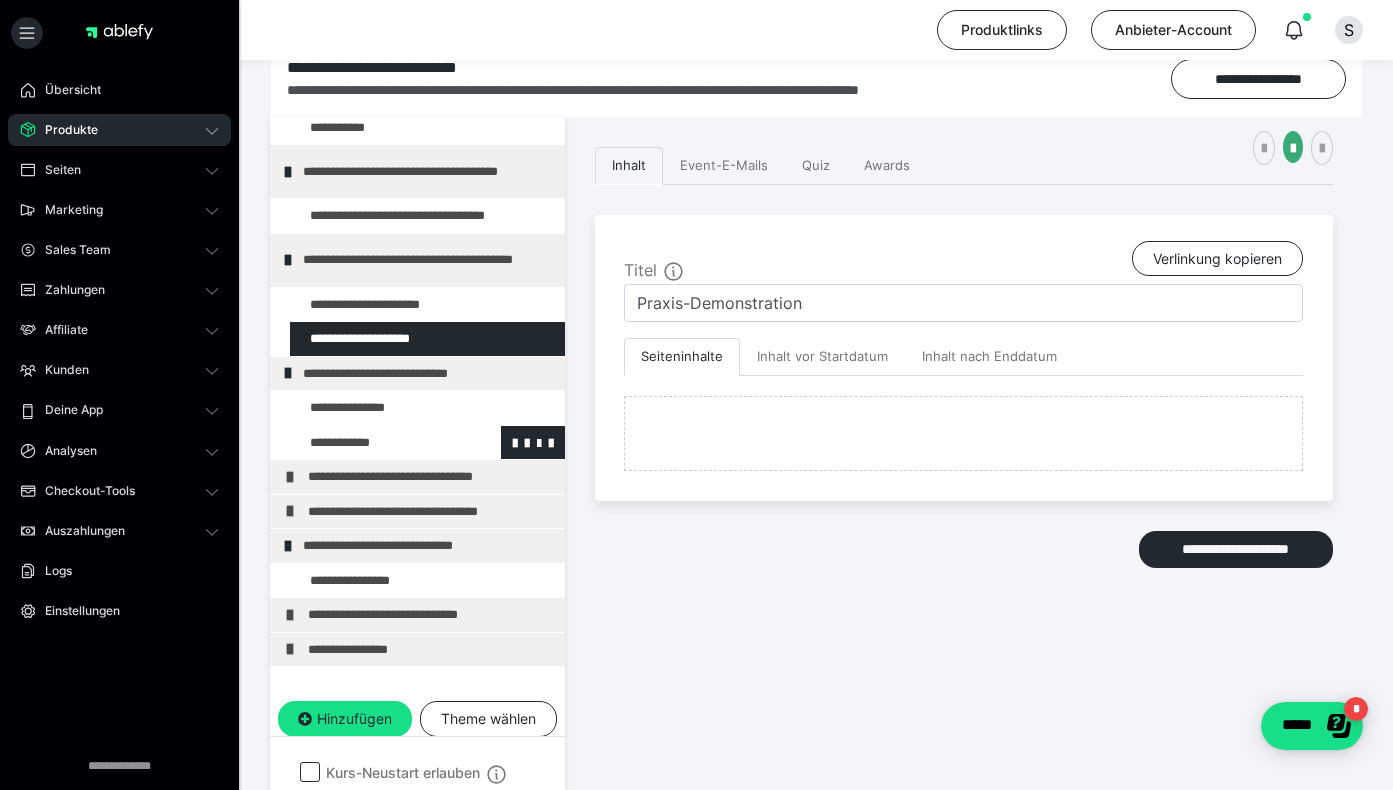 click at bounding box center [375, 443] 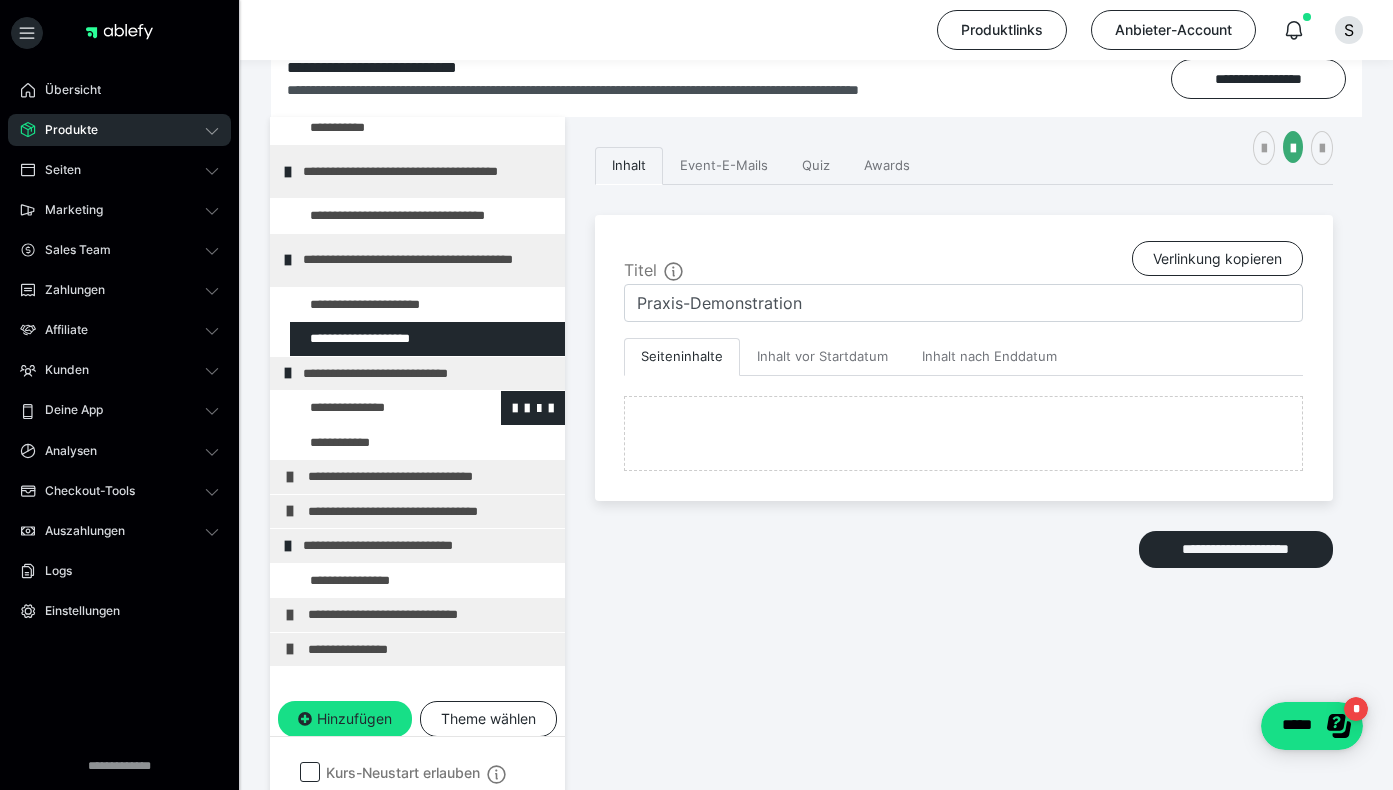 click at bounding box center [375, 408] 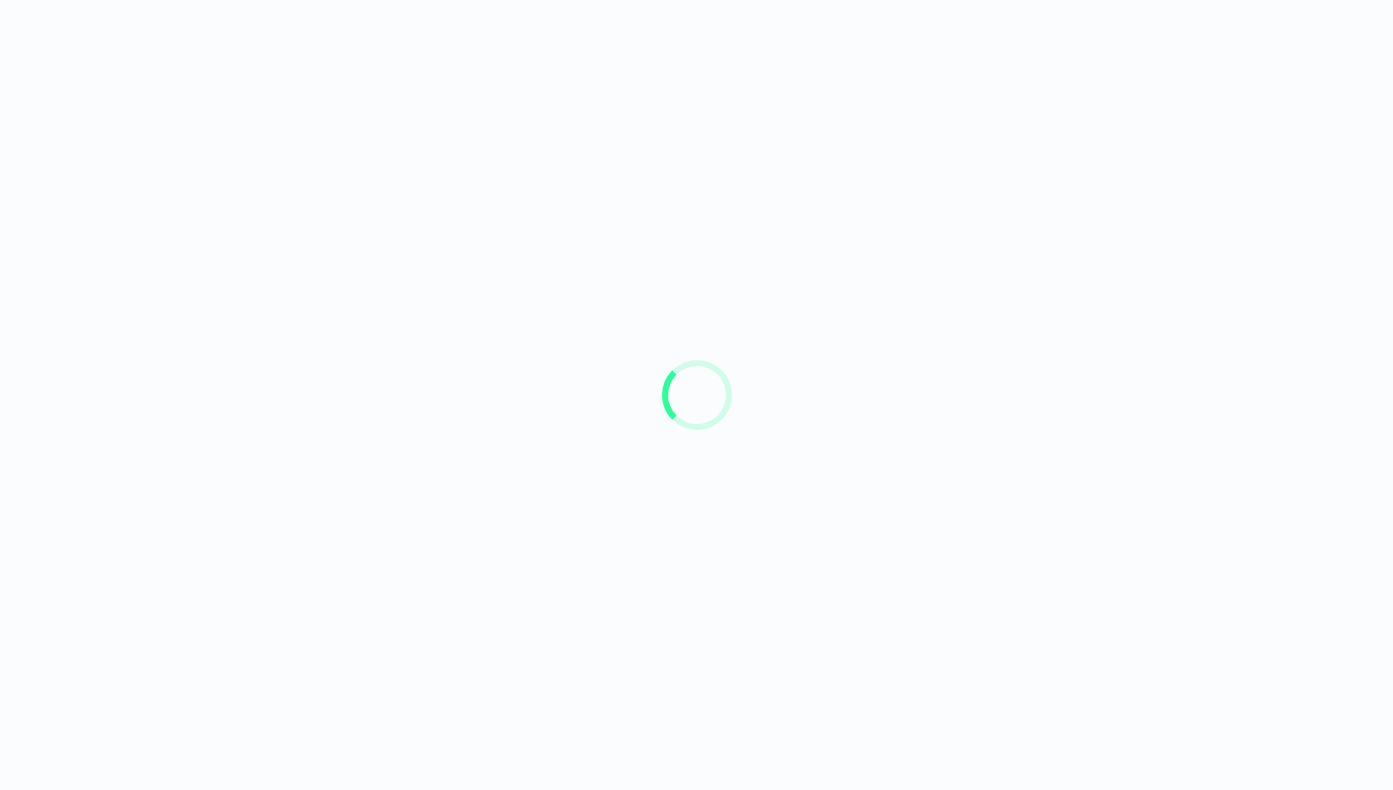 scroll, scrollTop: 0, scrollLeft: 0, axis: both 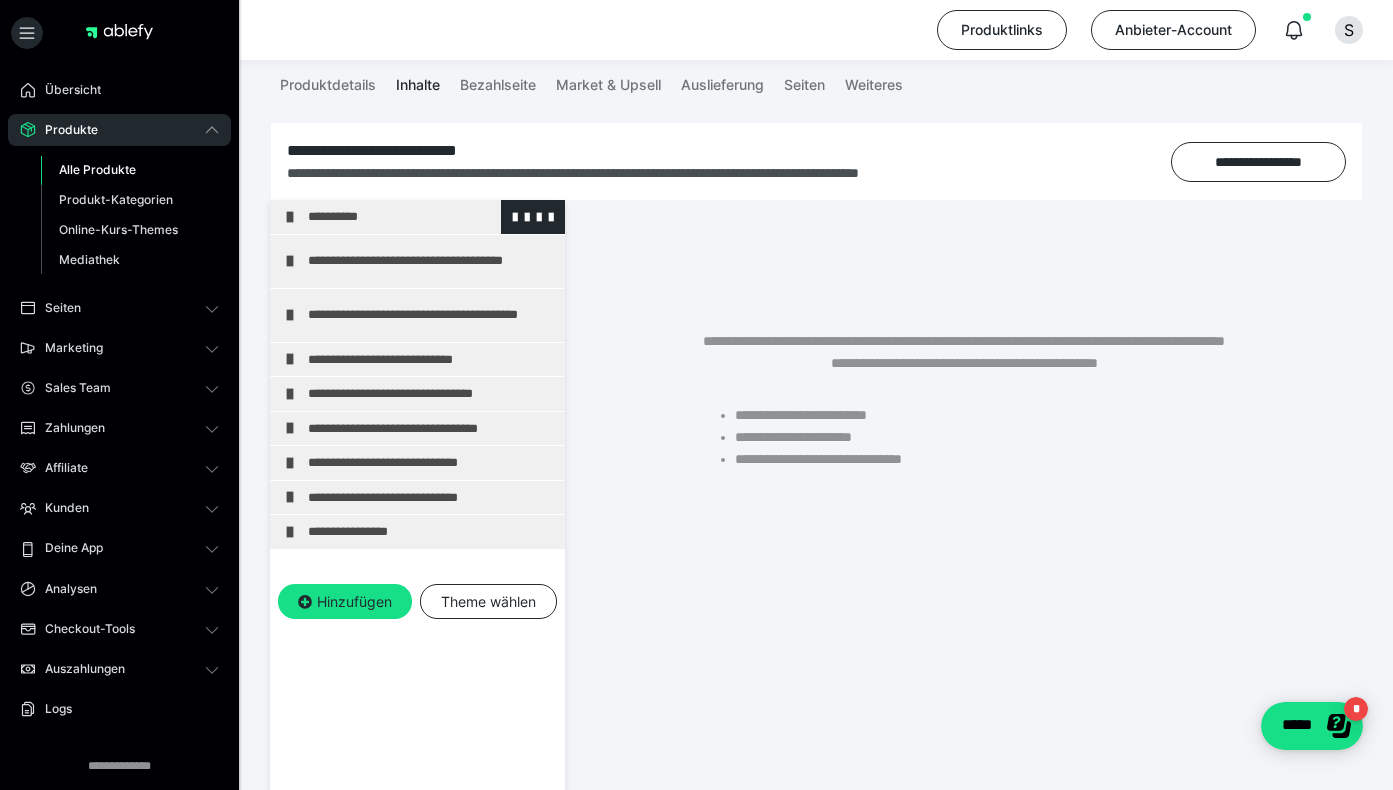 click on "**********" at bounding box center [431, 217] 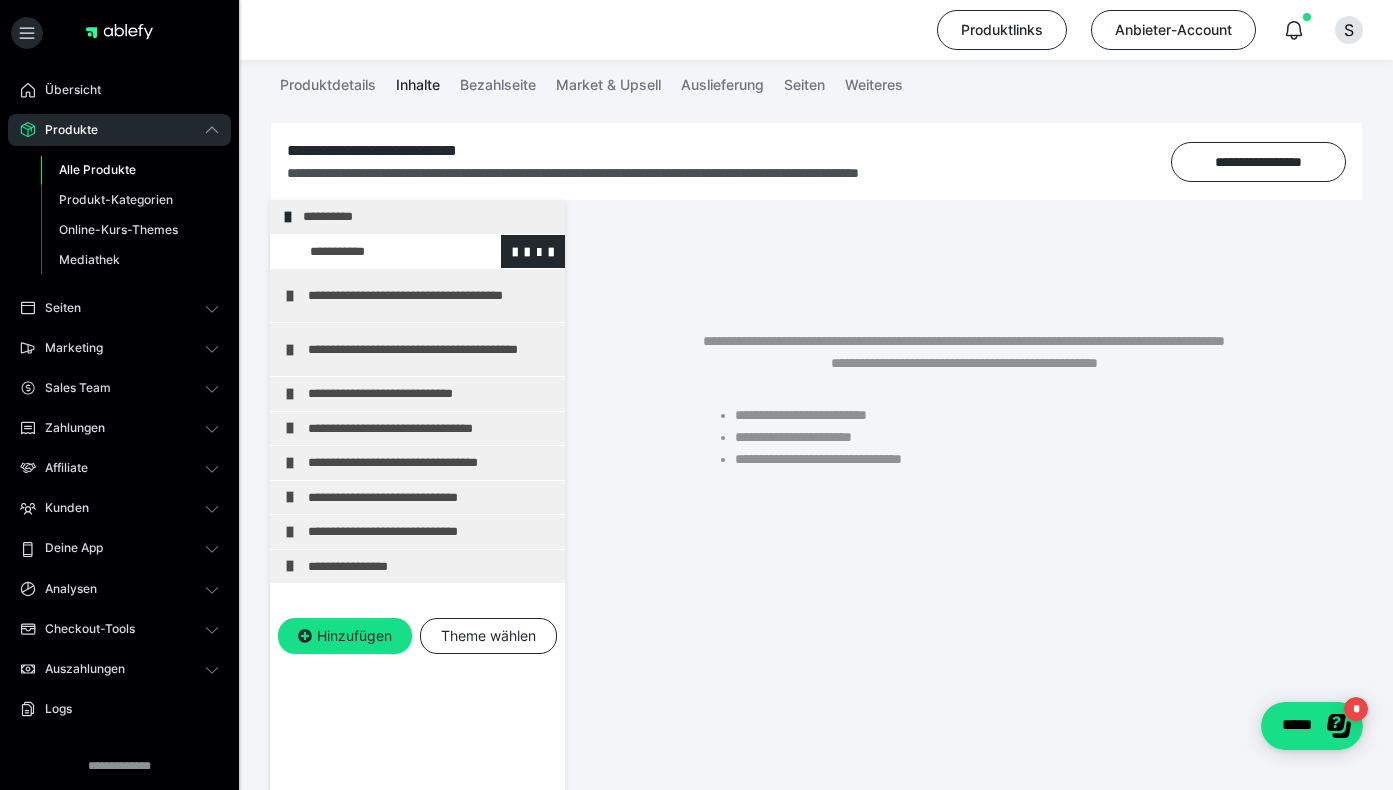 click at bounding box center (375, 252) 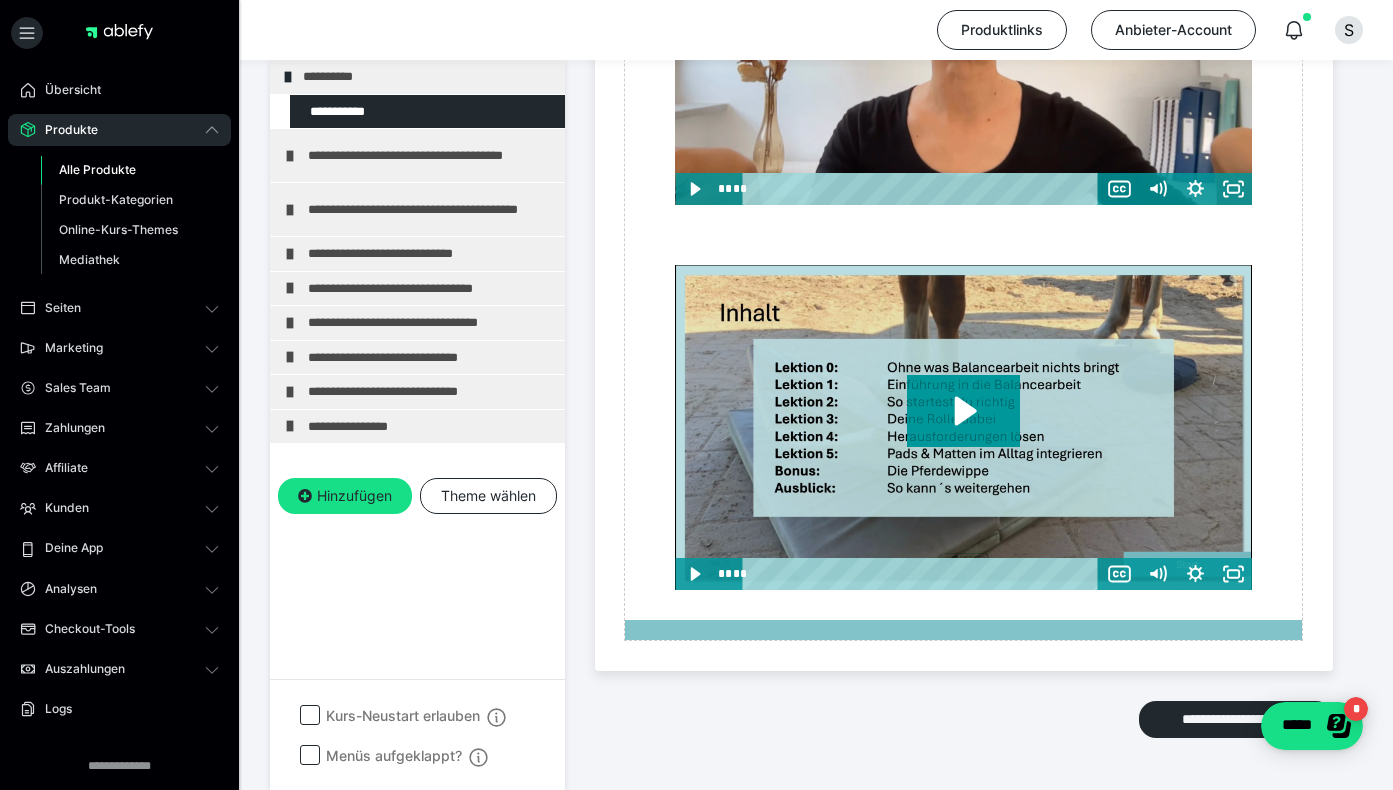 scroll, scrollTop: 1161, scrollLeft: 0, axis: vertical 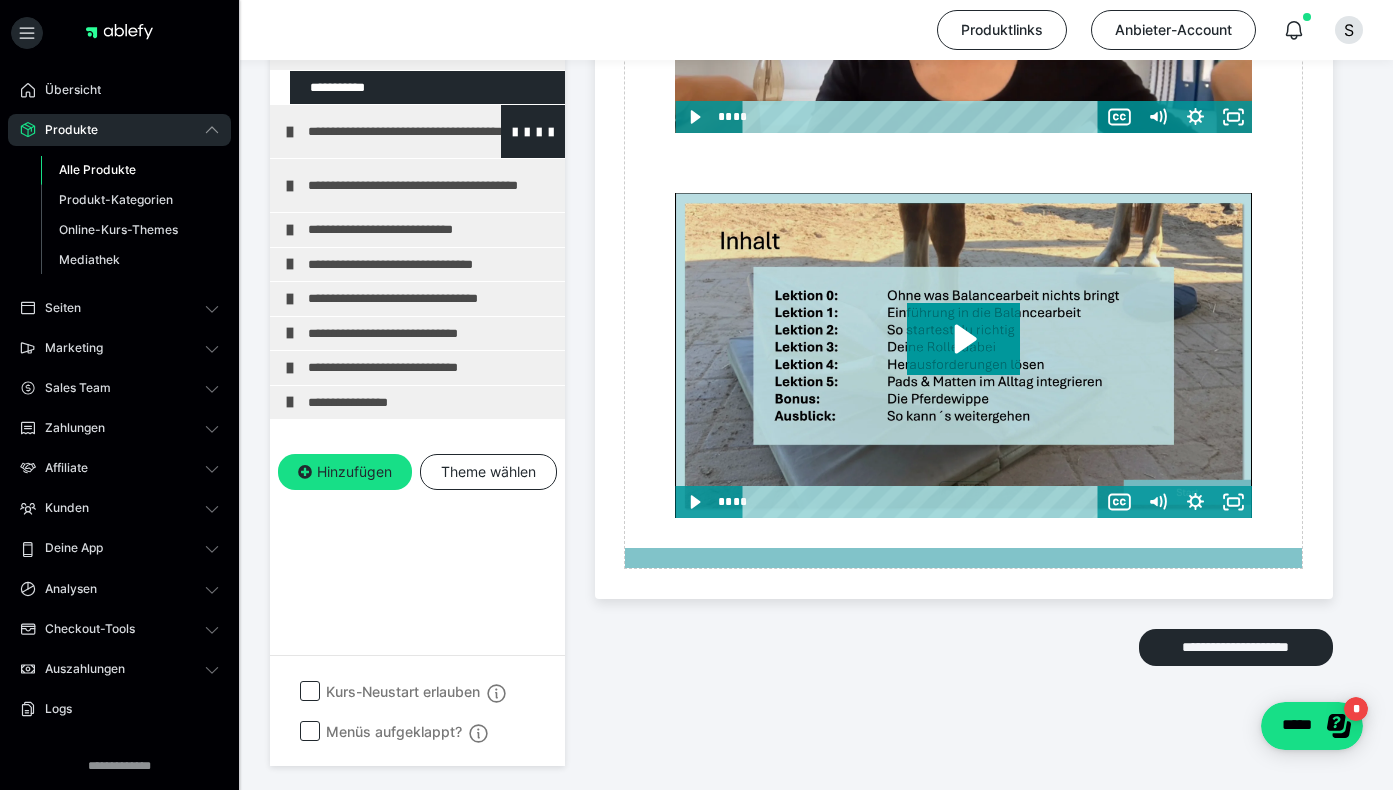 click on "**********" at bounding box center [431, 131] 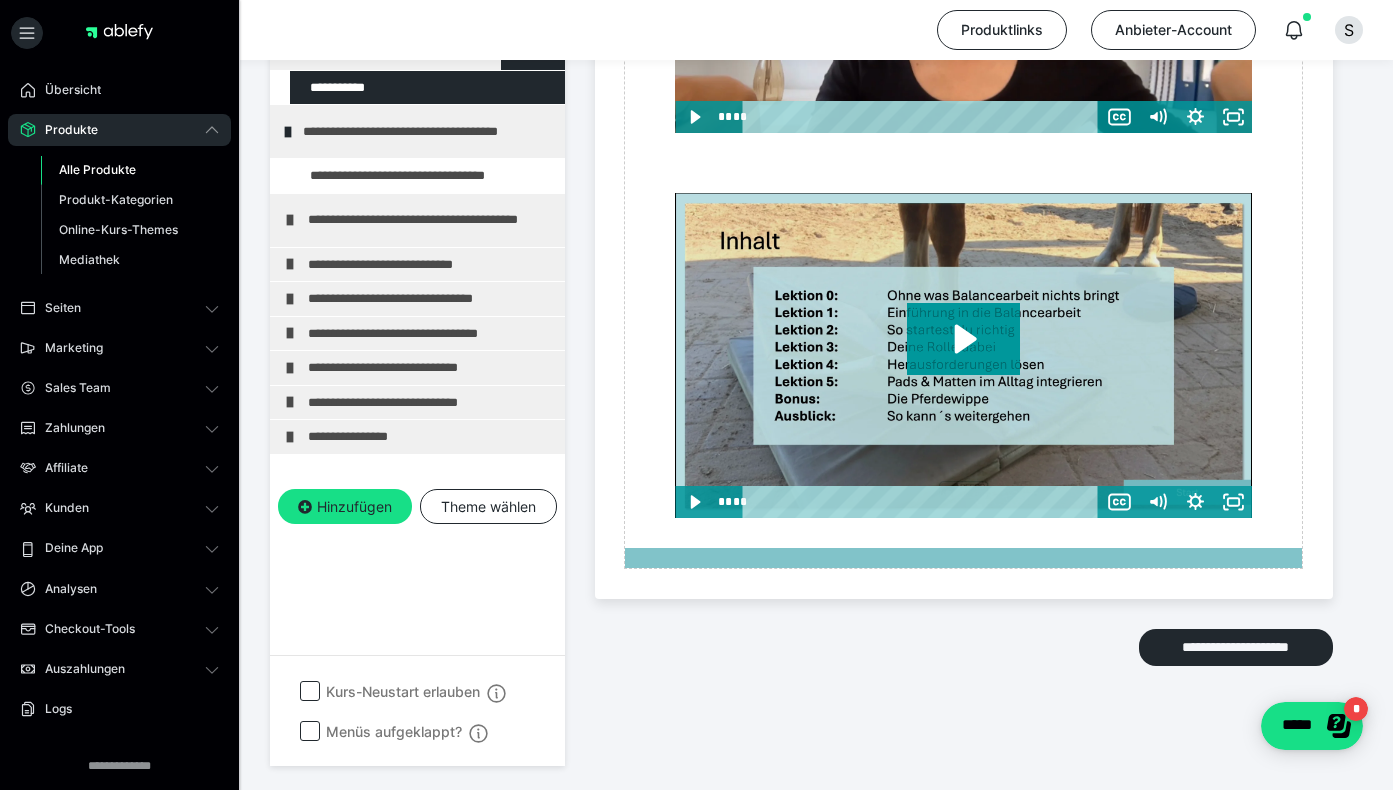 click at bounding box center (288, 53) 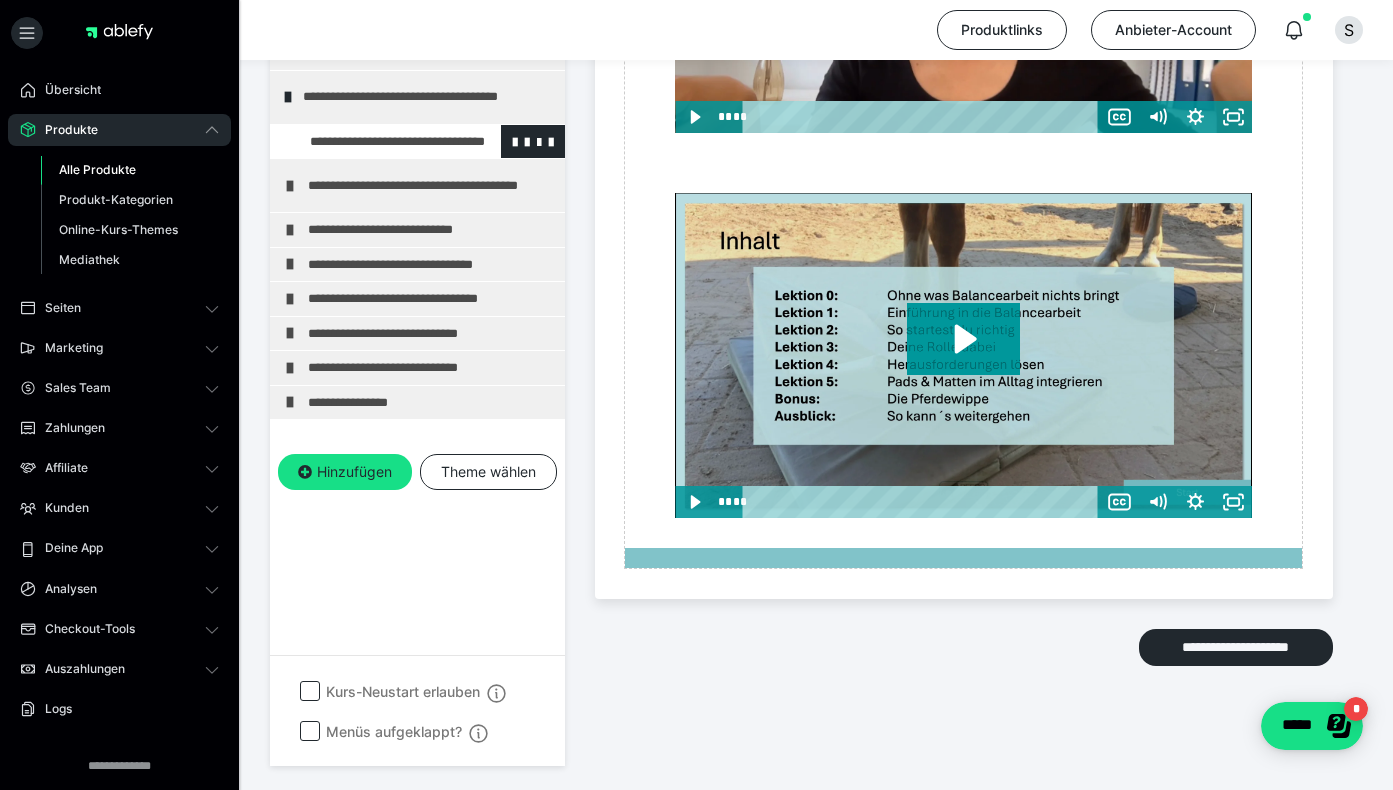 click at bounding box center [375, 142] 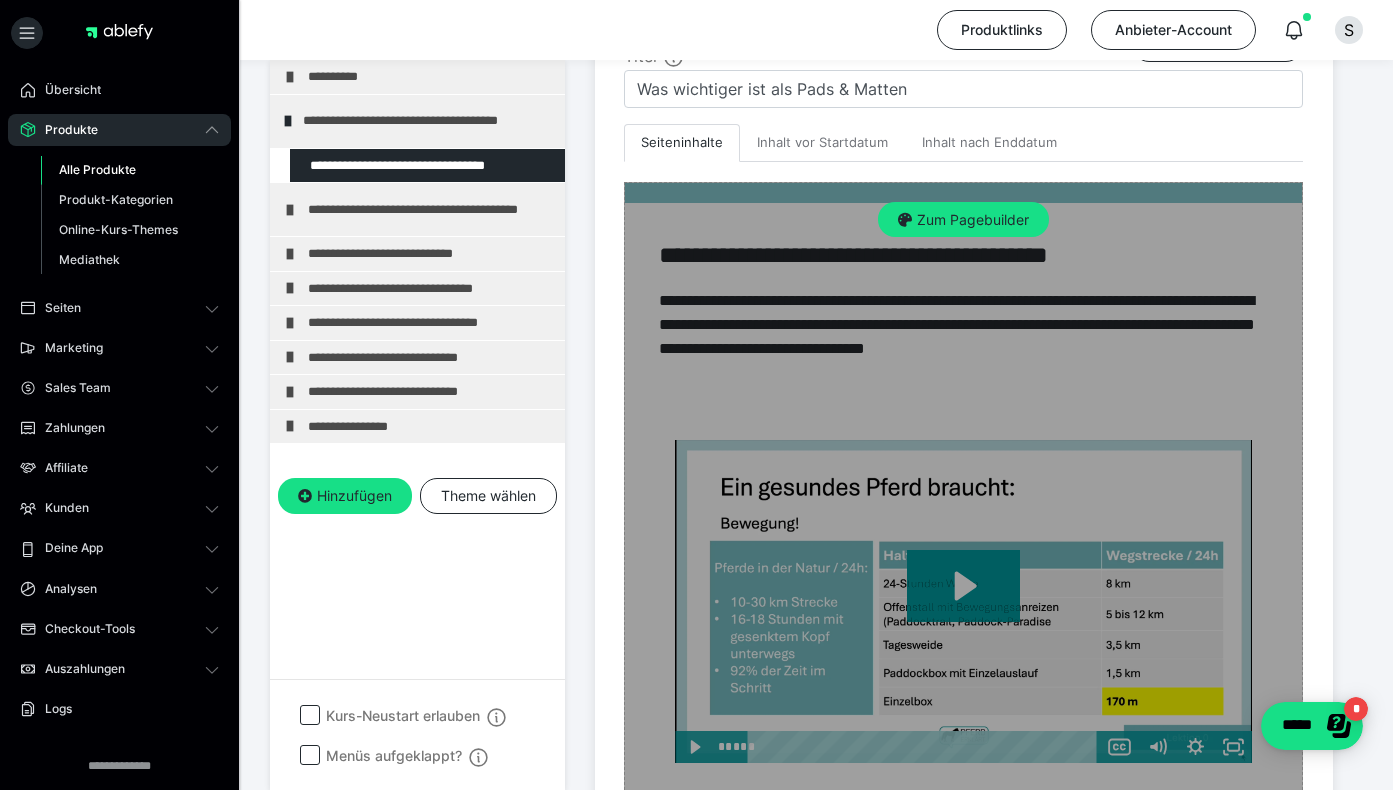 scroll, scrollTop: 322, scrollLeft: 0, axis: vertical 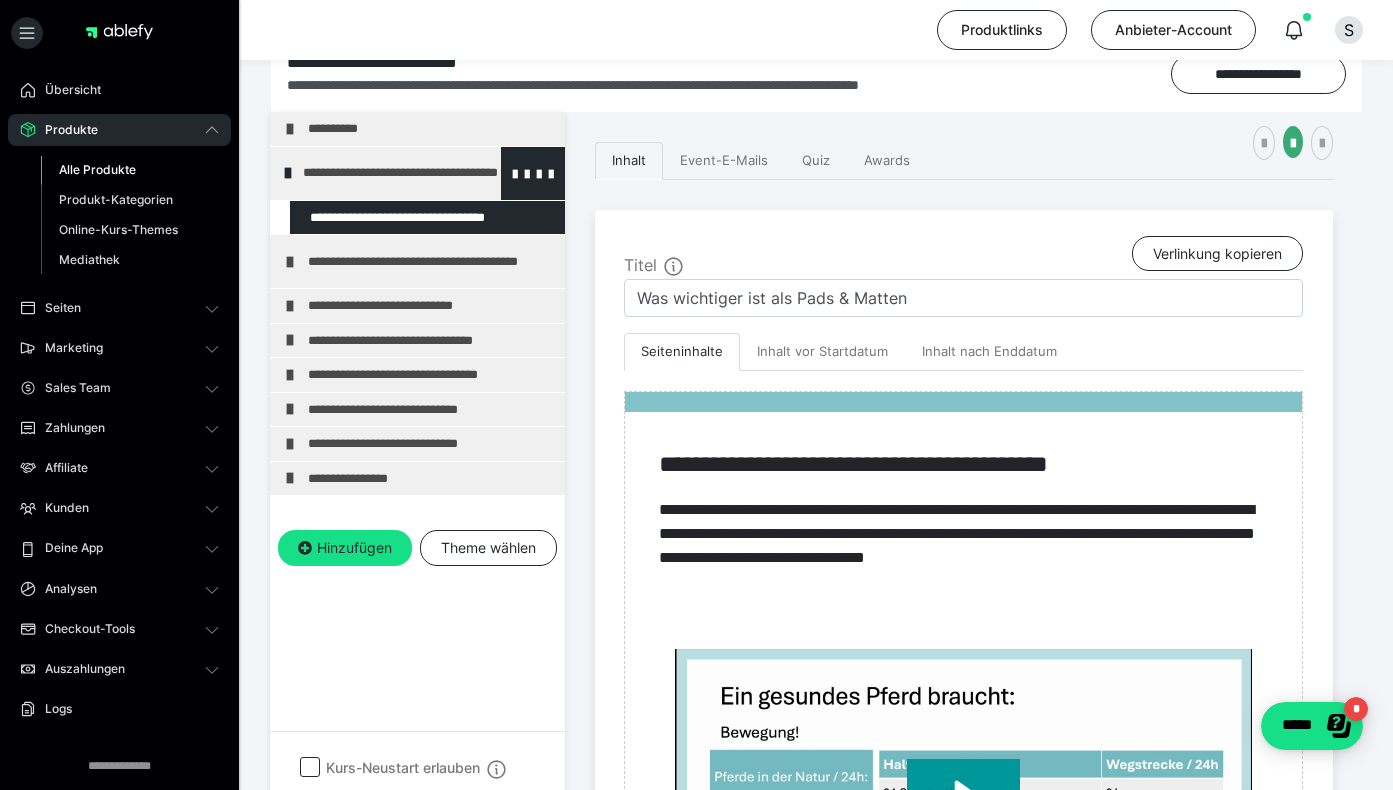 click at bounding box center [288, 173] 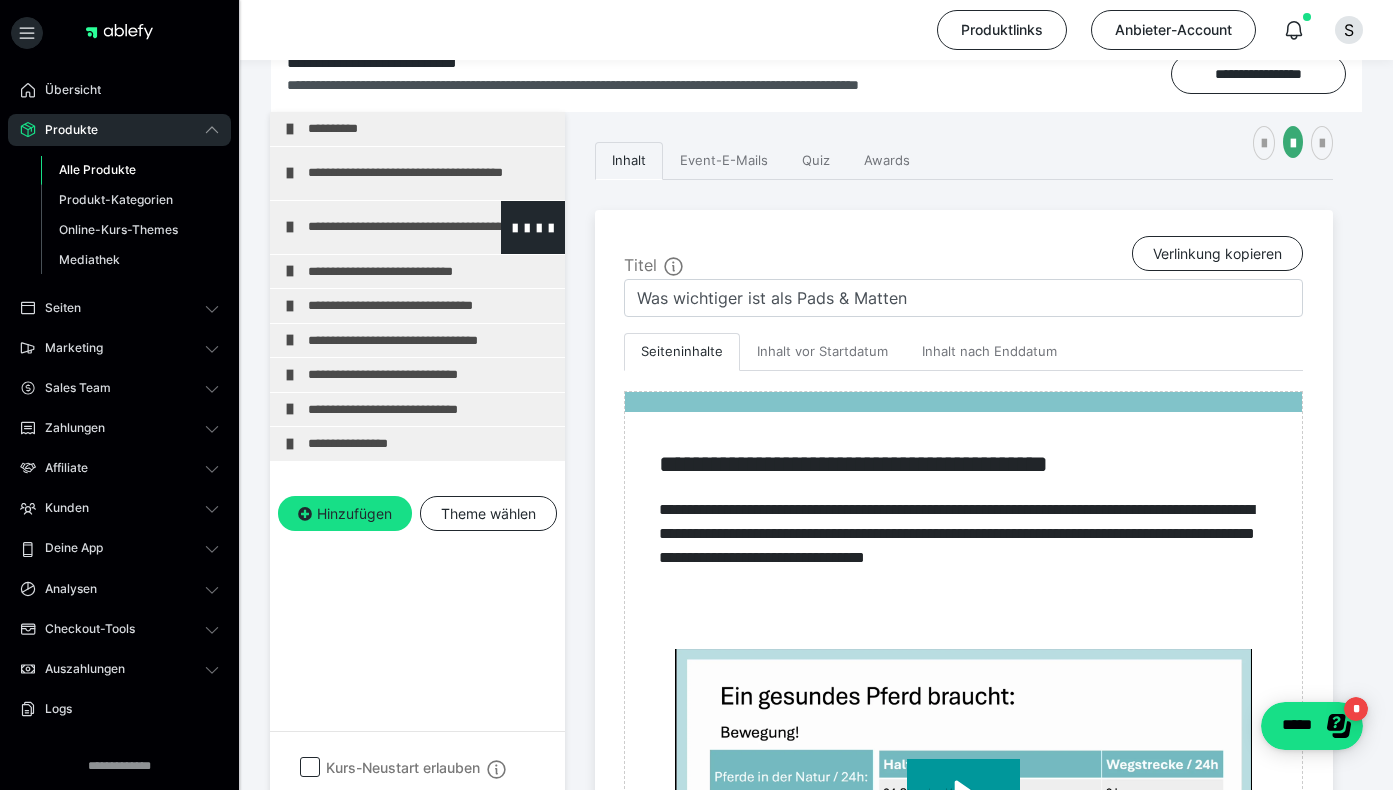 click on "**********" at bounding box center [431, 227] 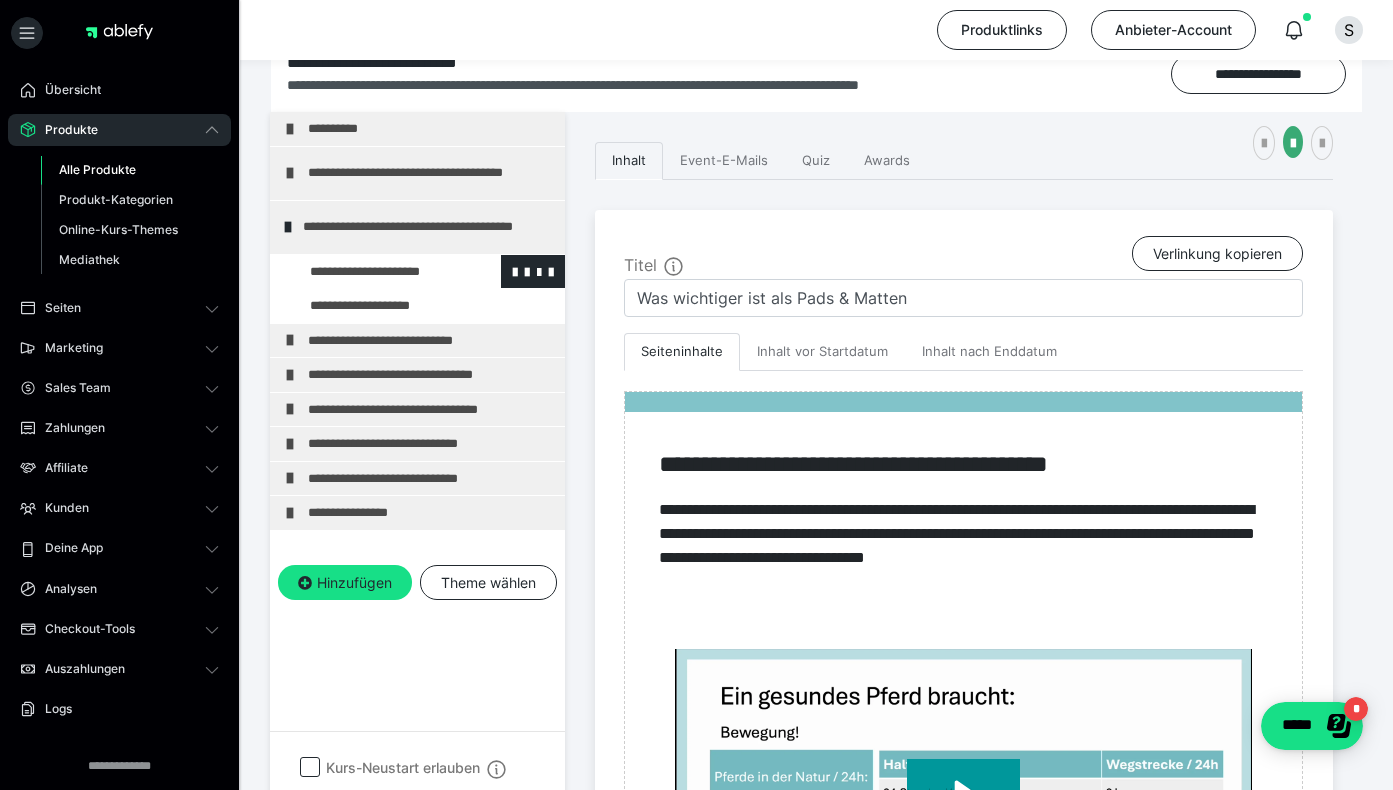 click at bounding box center (375, 272) 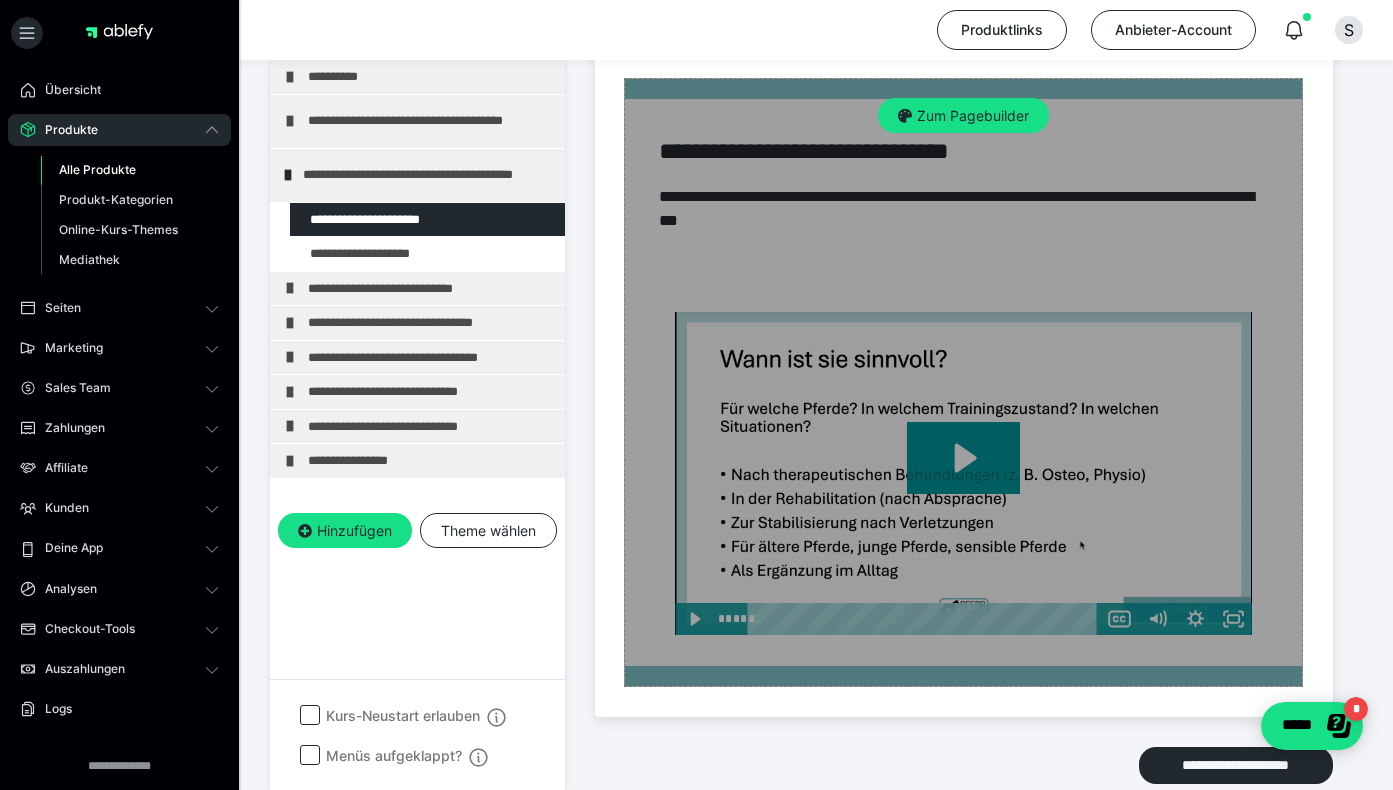 scroll, scrollTop: 650, scrollLeft: 0, axis: vertical 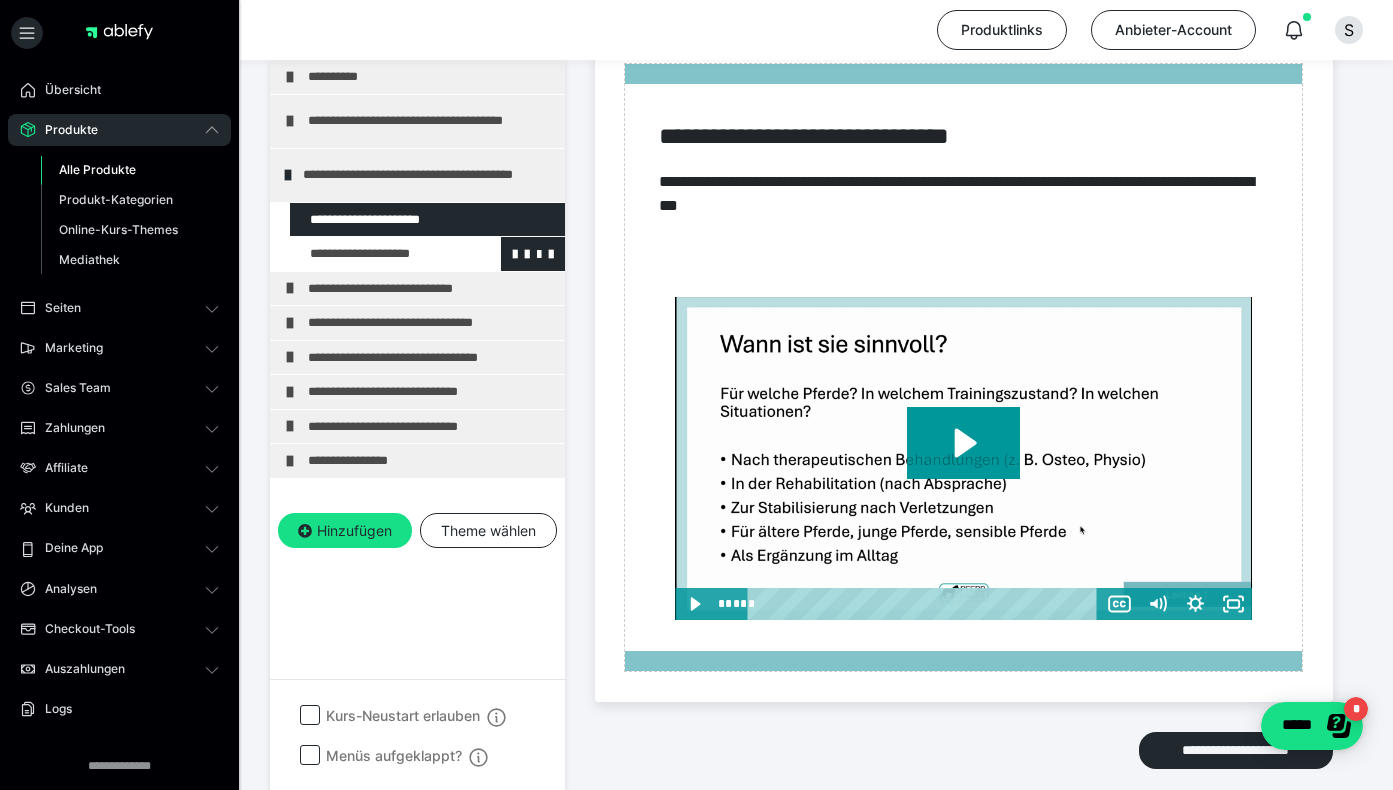 click at bounding box center [375, 254] 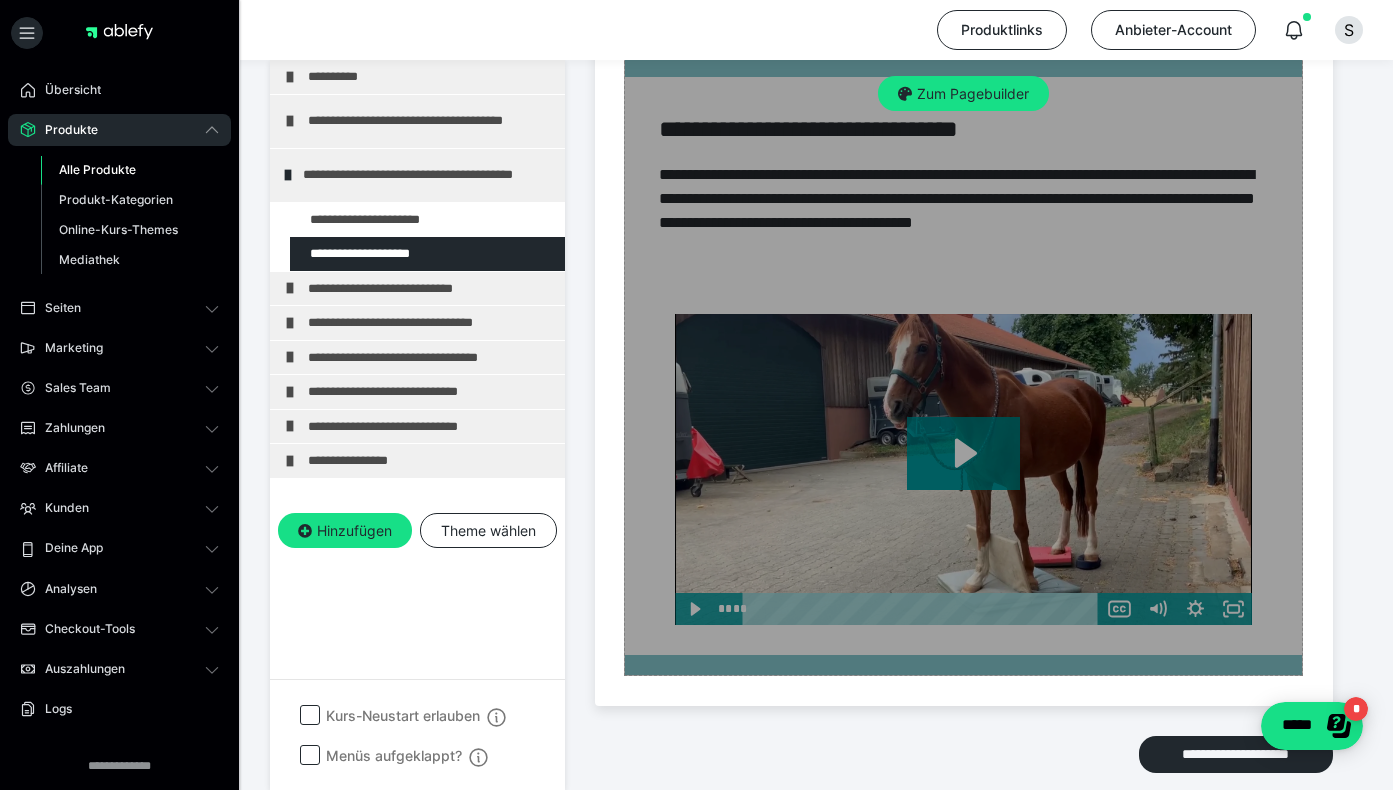 scroll, scrollTop: 764, scrollLeft: 0, axis: vertical 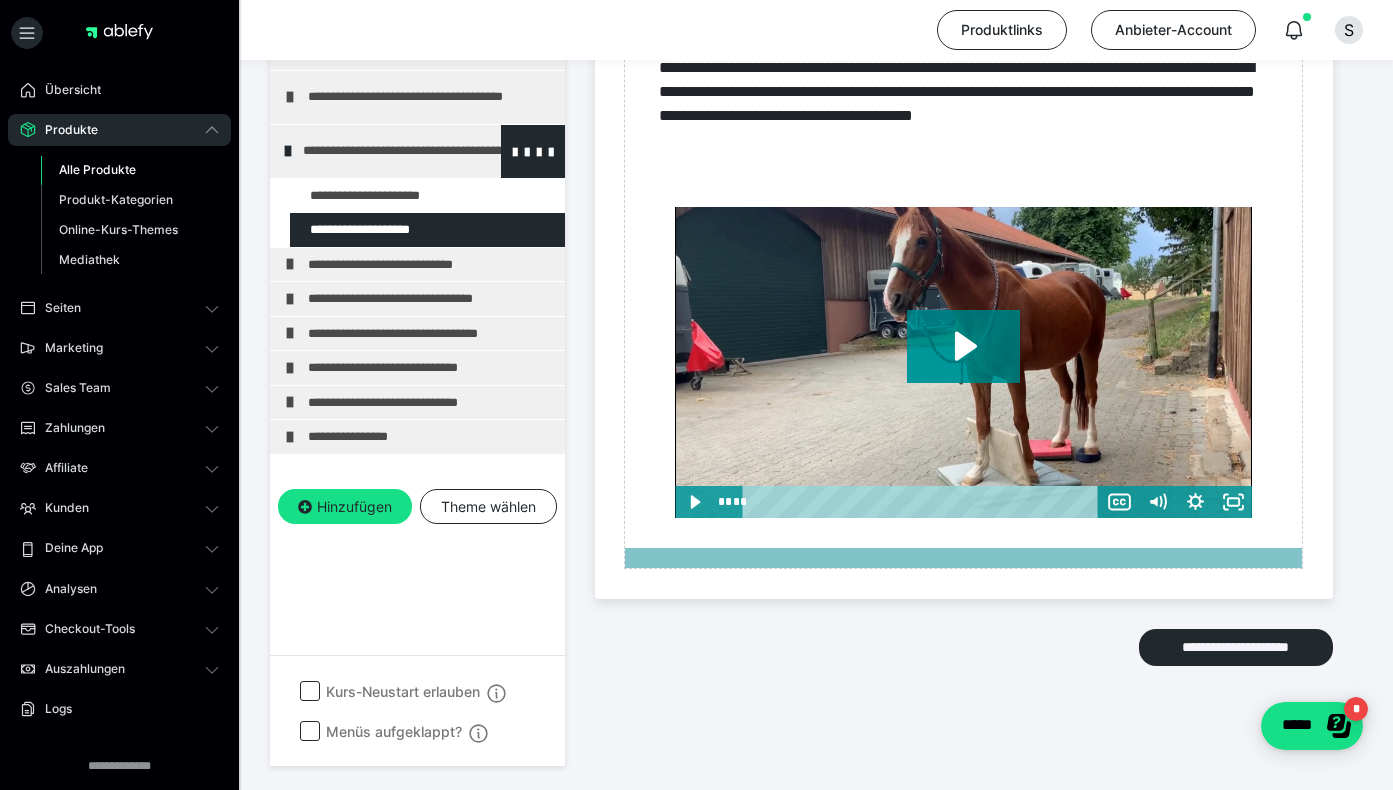 click on "**********" at bounding box center [426, 151] 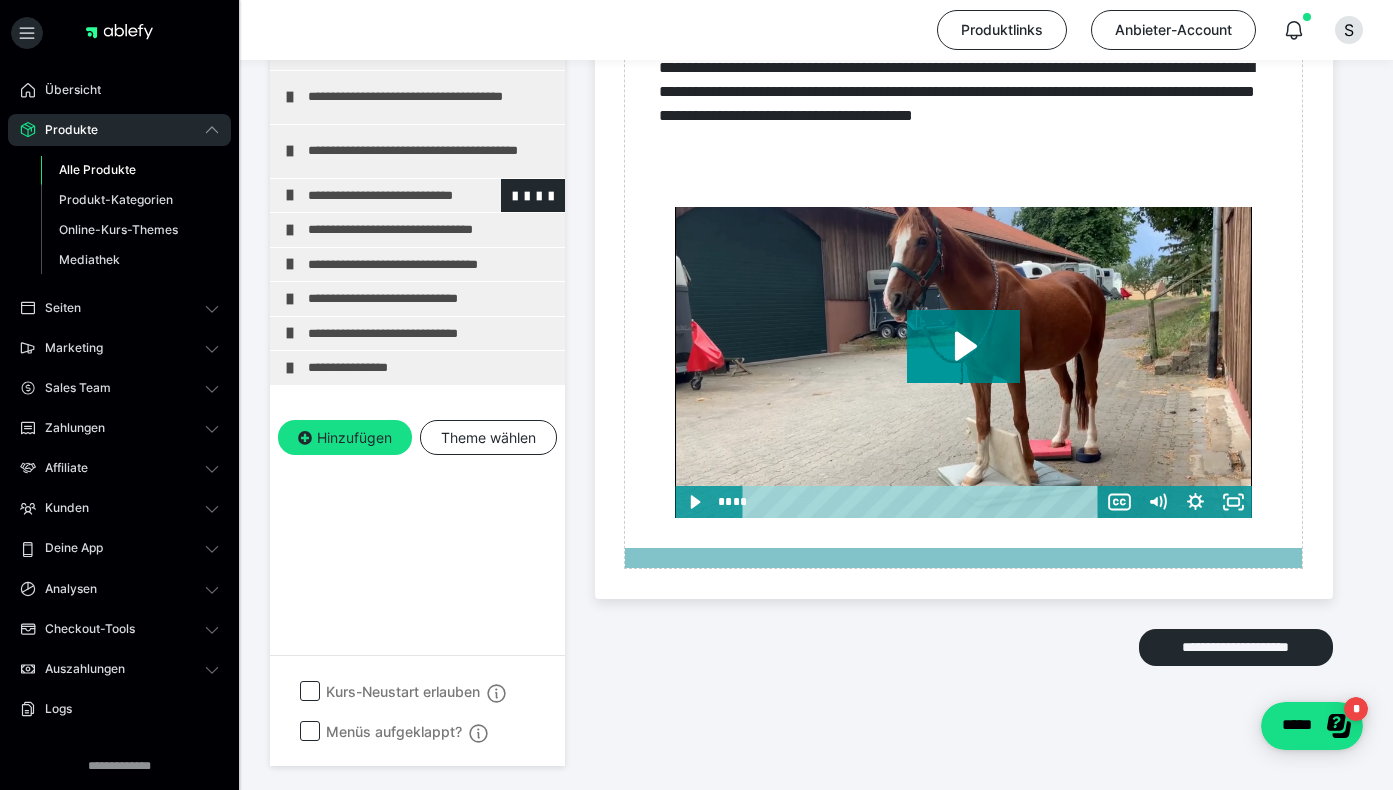 click on "**********" at bounding box center [431, 196] 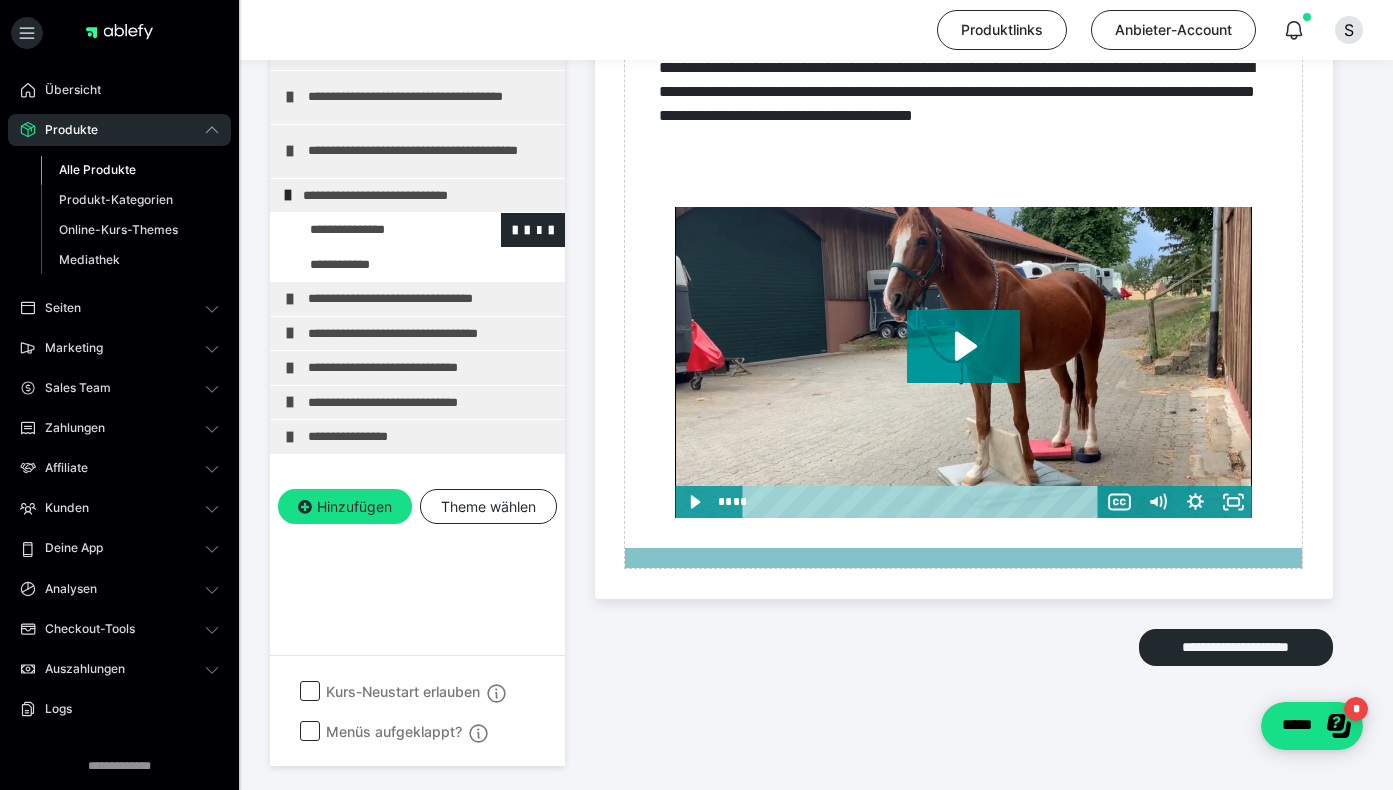 click at bounding box center [375, 230] 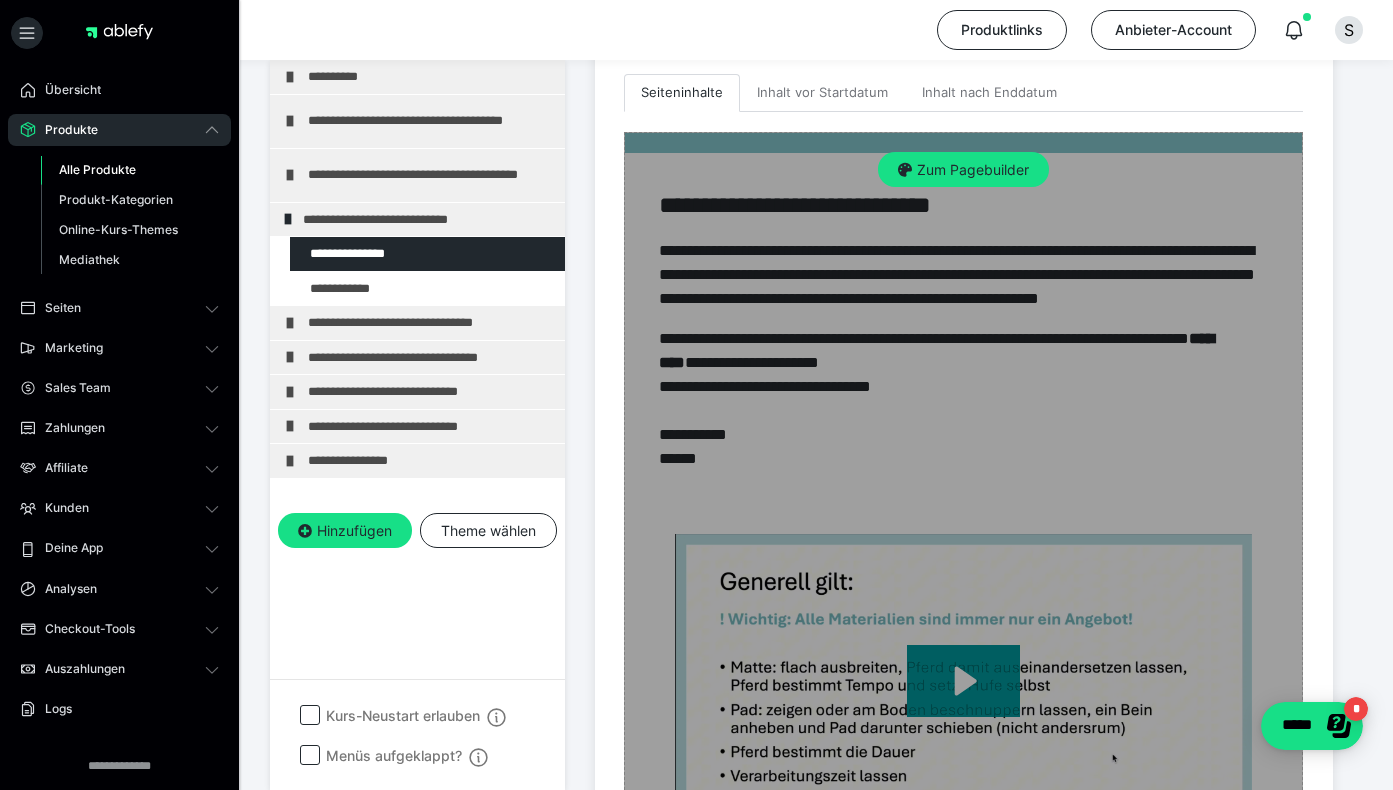 scroll, scrollTop: 579, scrollLeft: 0, axis: vertical 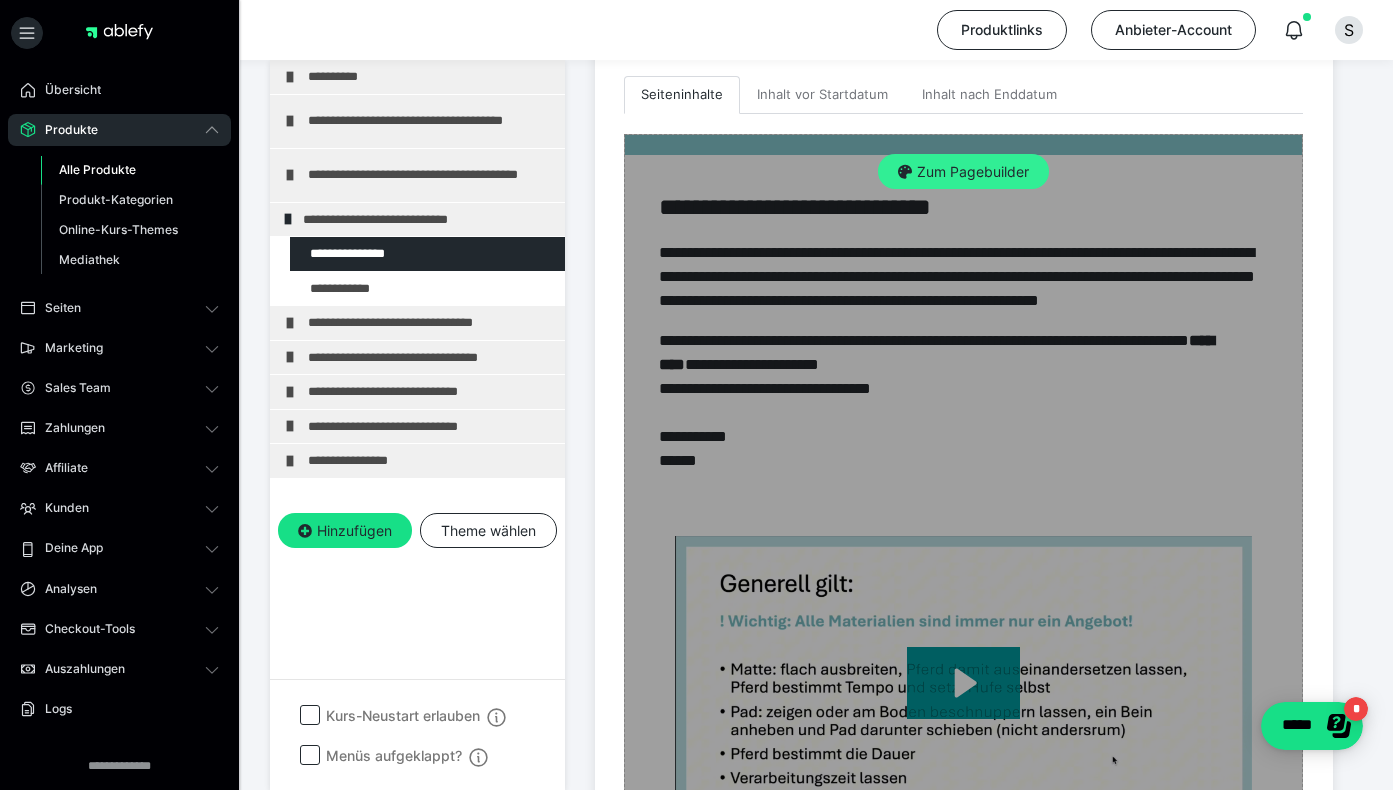 click on "Zum Pagebuilder" at bounding box center [963, 172] 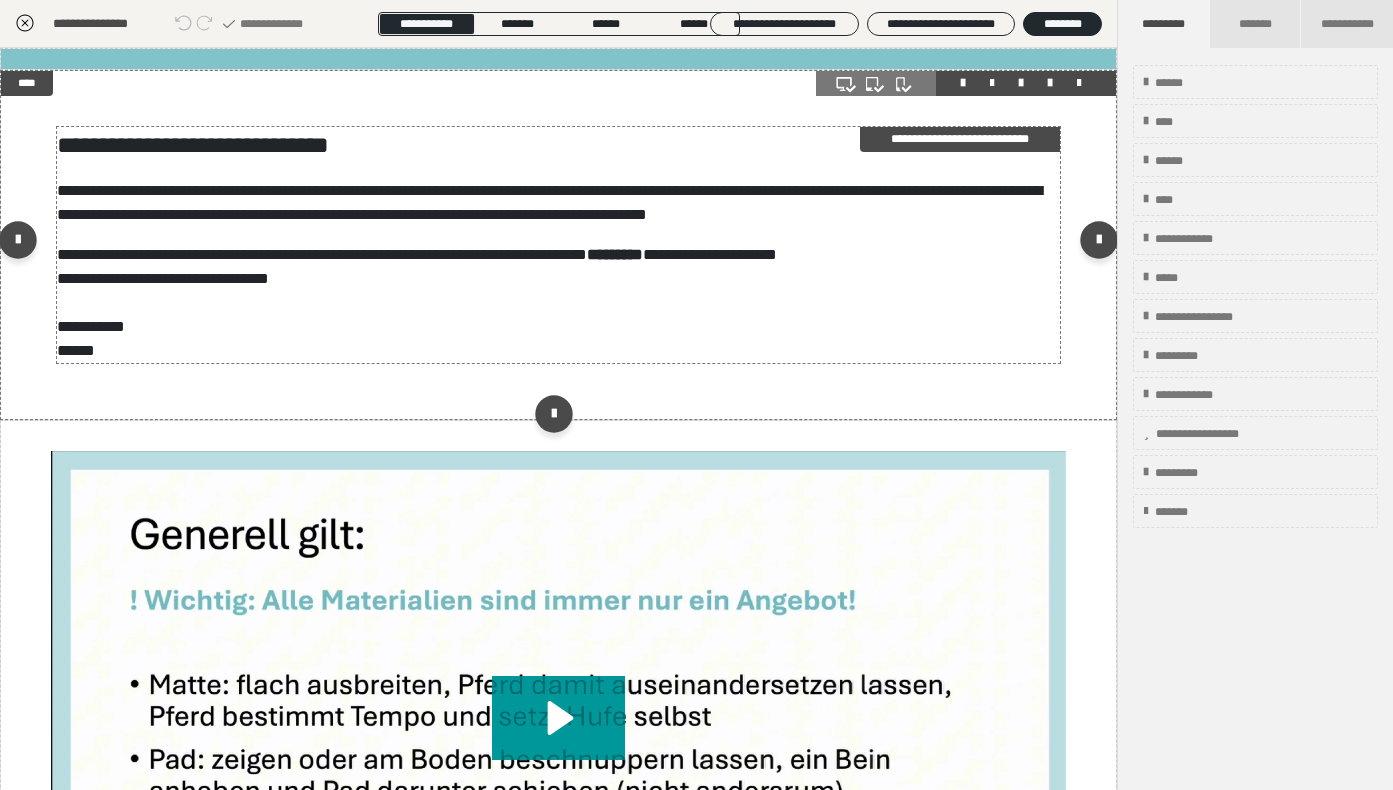 click on "**********" at bounding box center (559, 245) 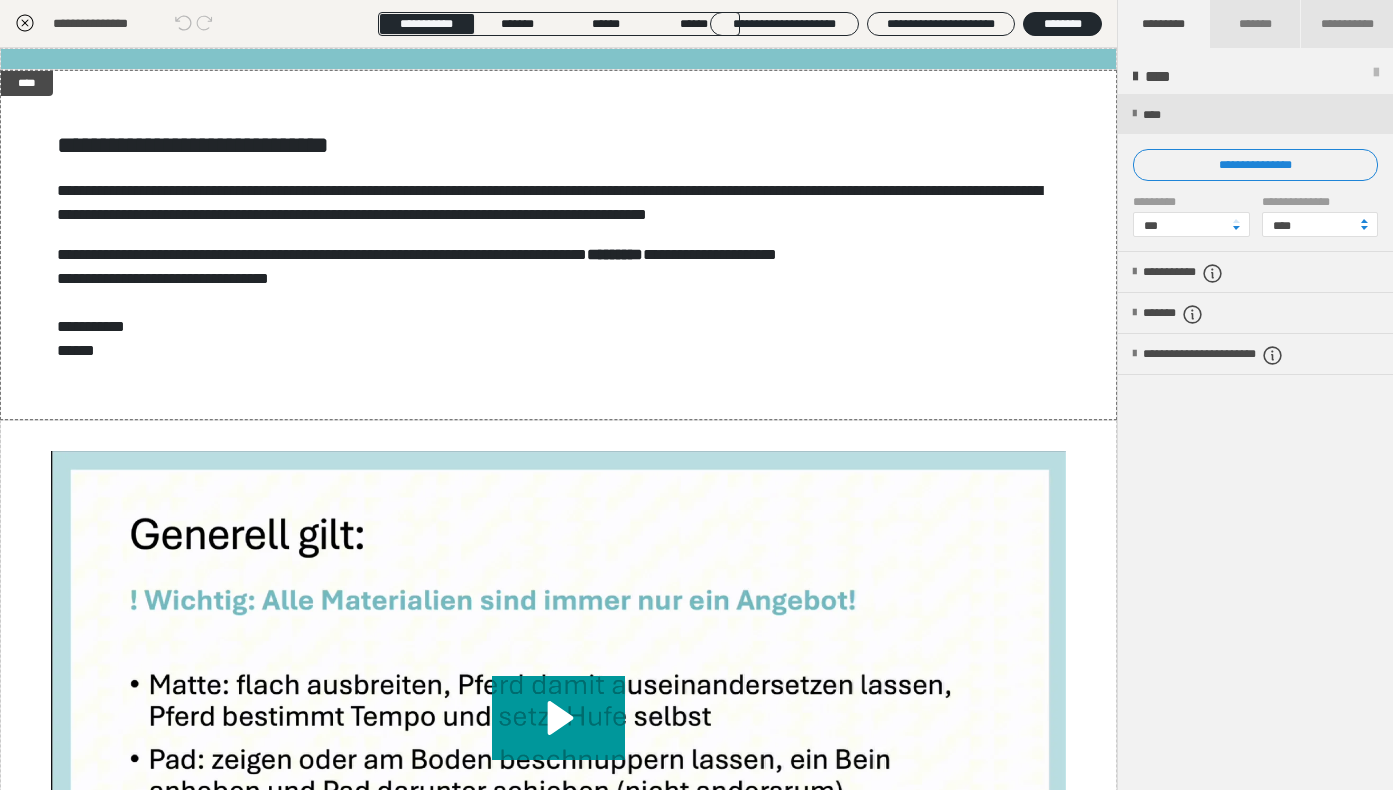 click 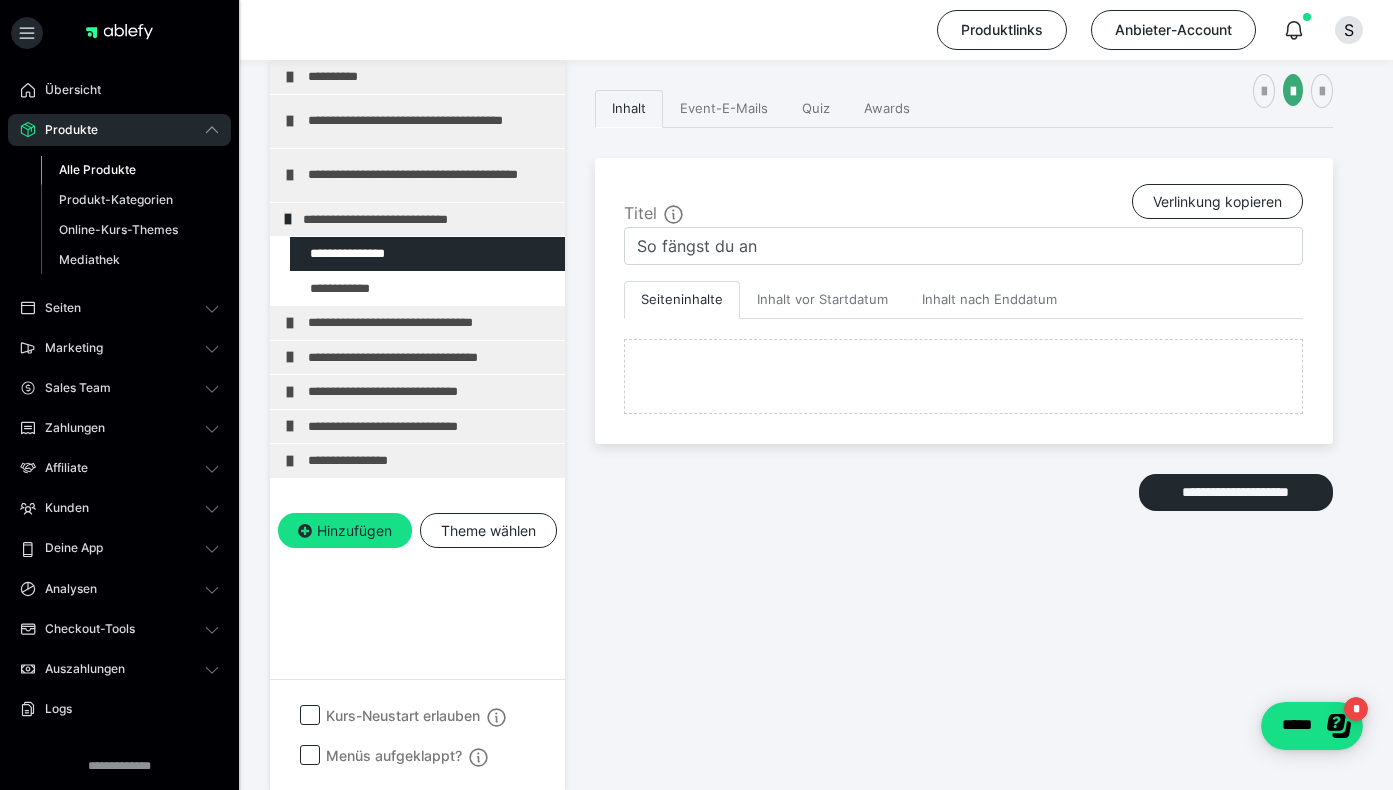 scroll, scrollTop: 579, scrollLeft: 0, axis: vertical 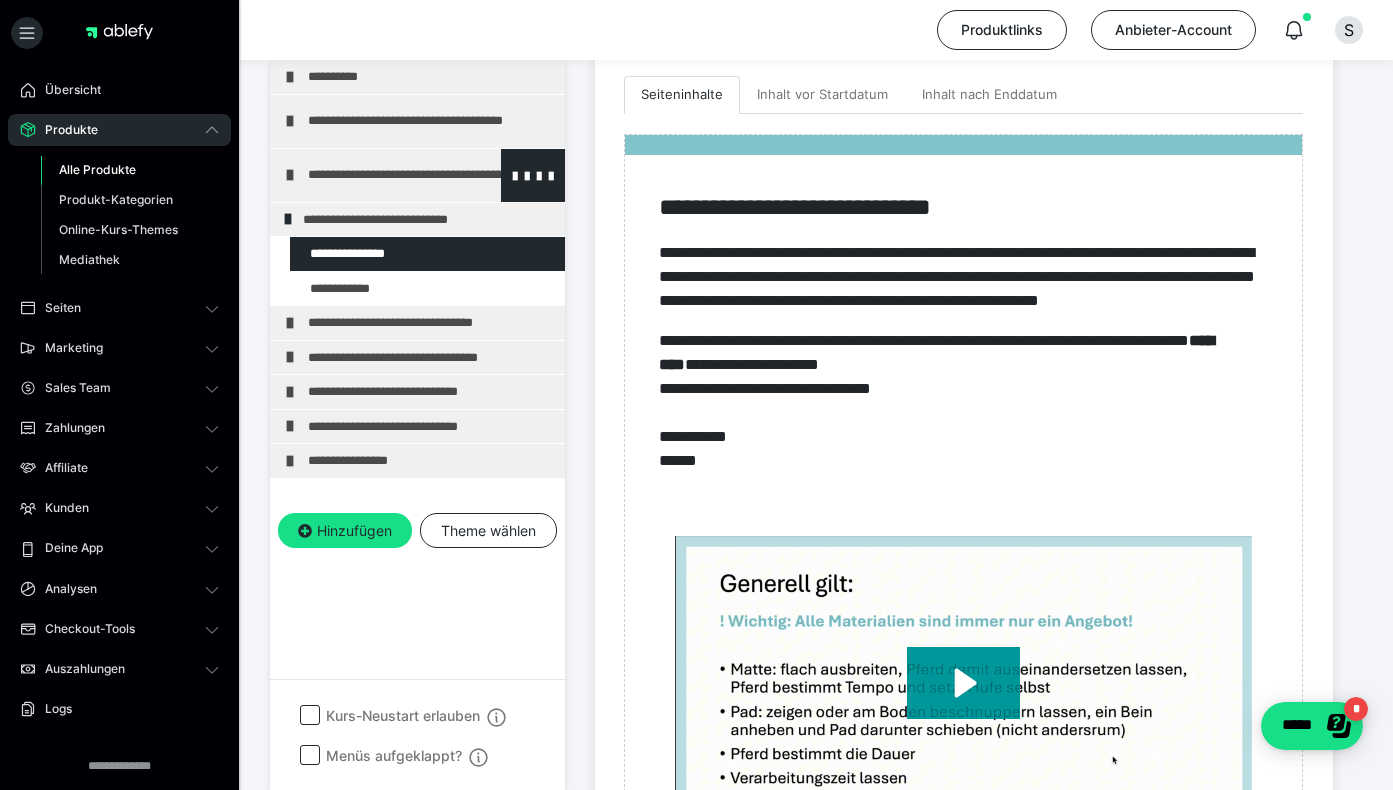 click on "**********" at bounding box center (431, 175) 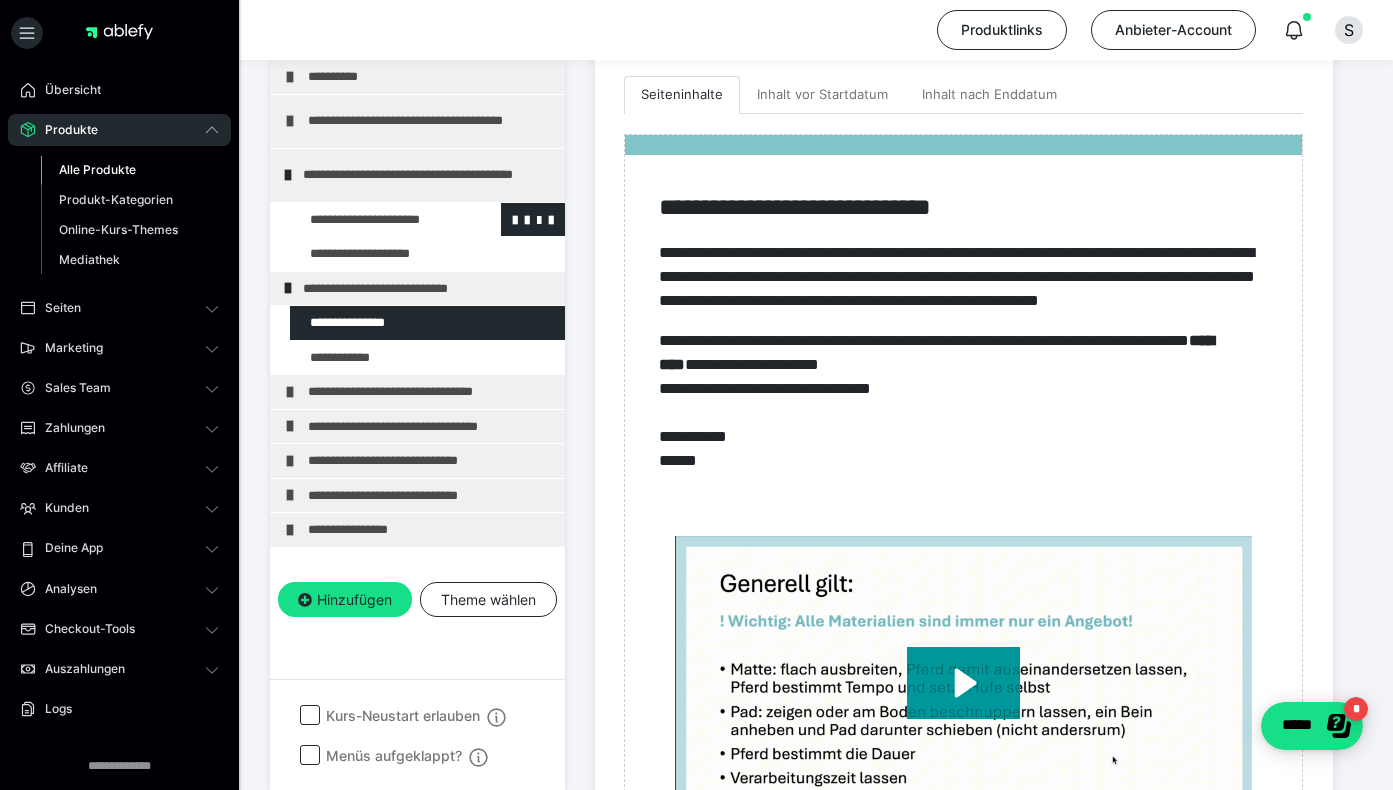 click at bounding box center [375, 220] 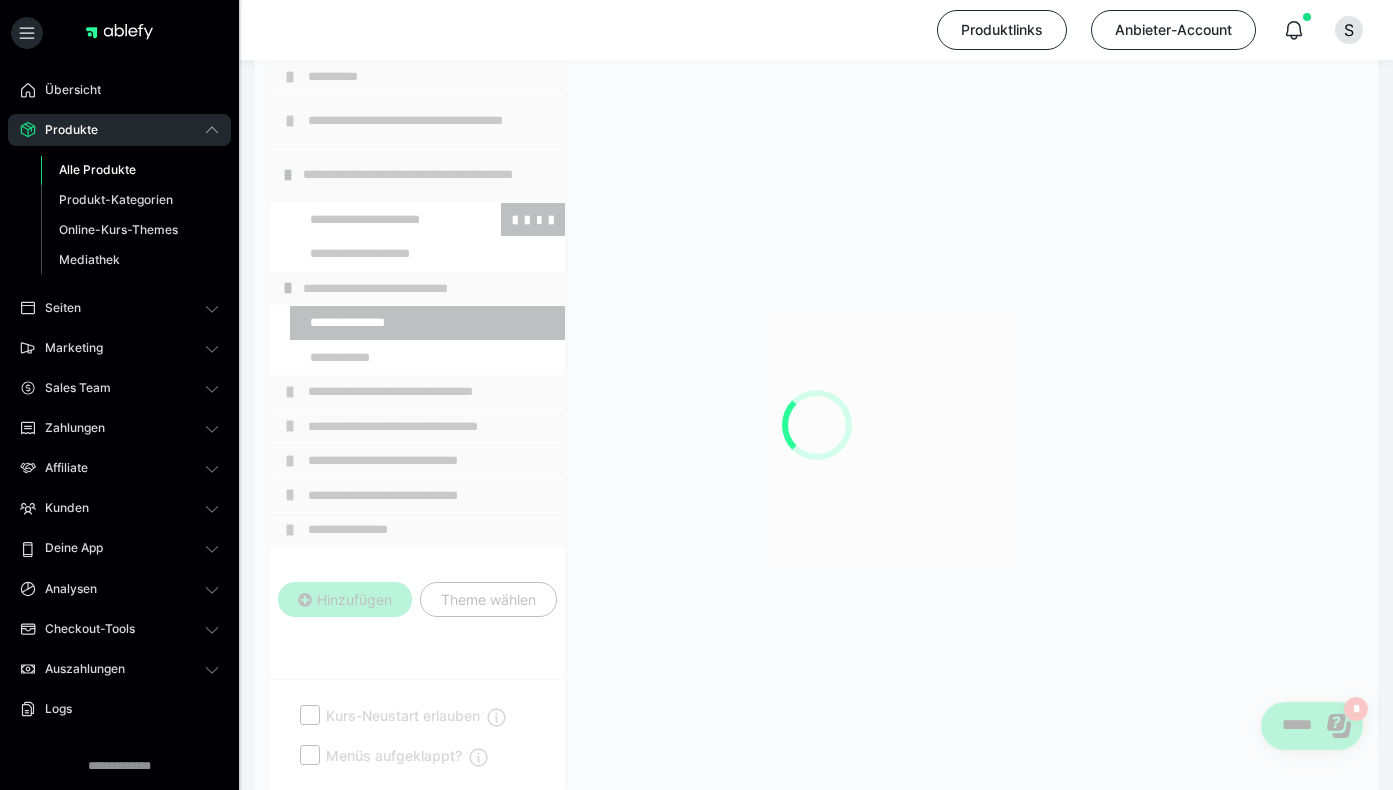 scroll, scrollTop: 430, scrollLeft: 0, axis: vertical 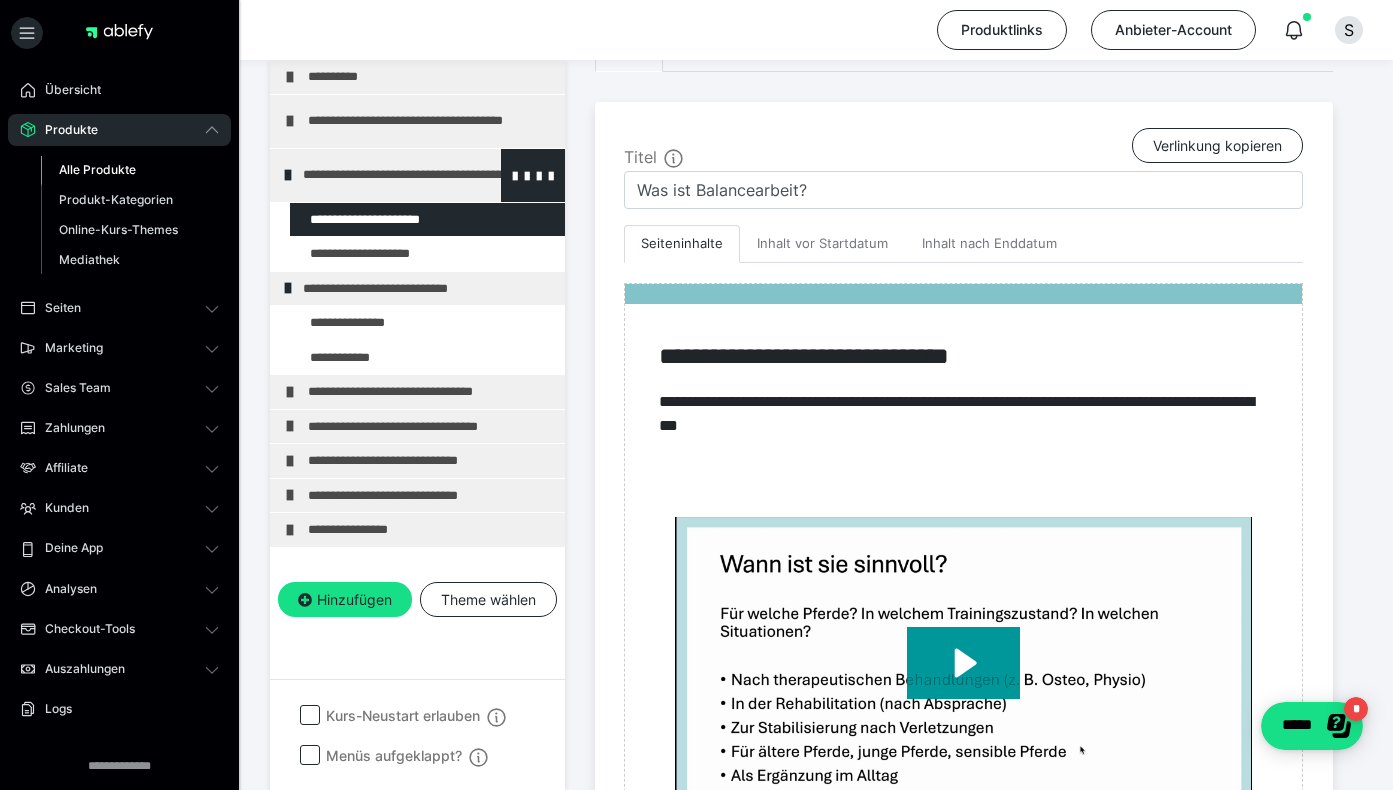 click on "**********" at bounding box center (426, 175) 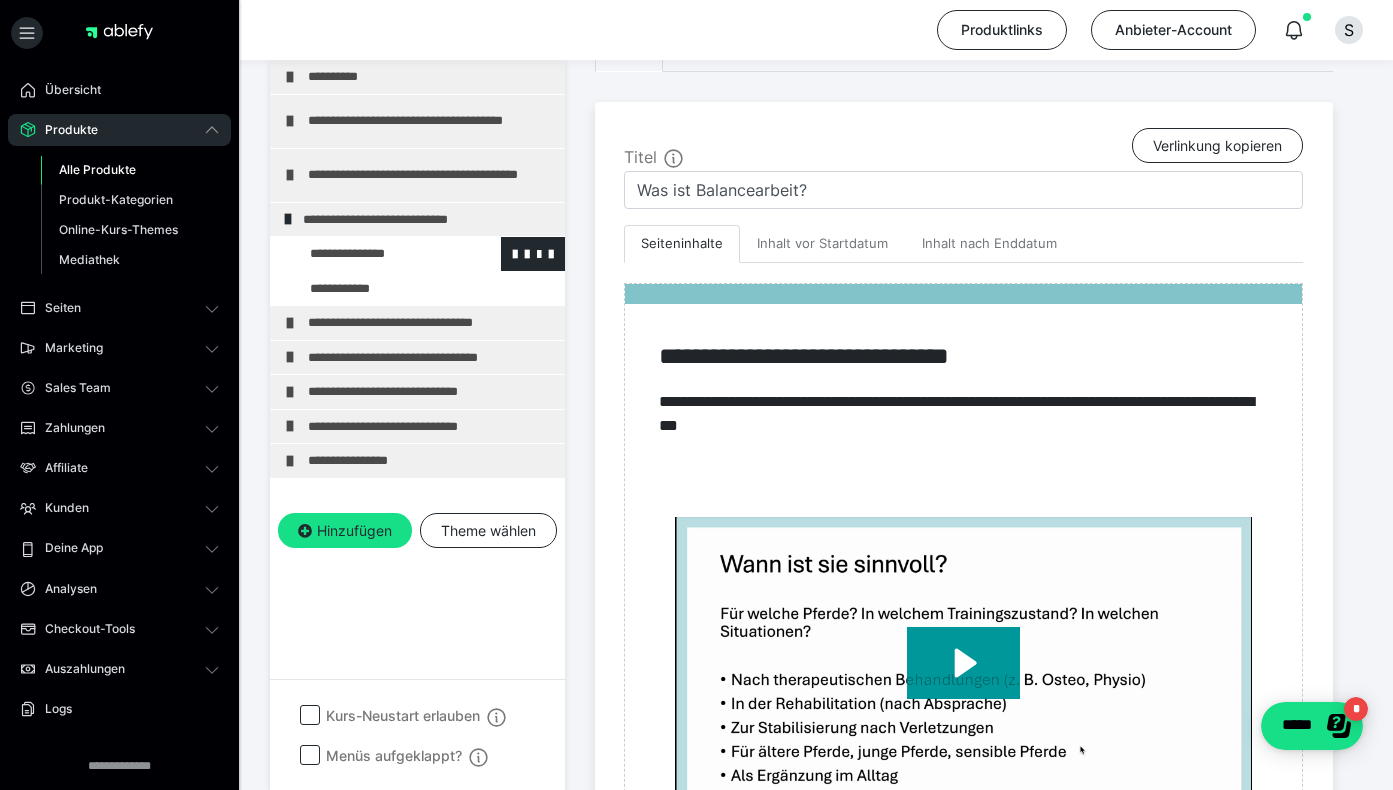 click at bounding box center [375, 254] 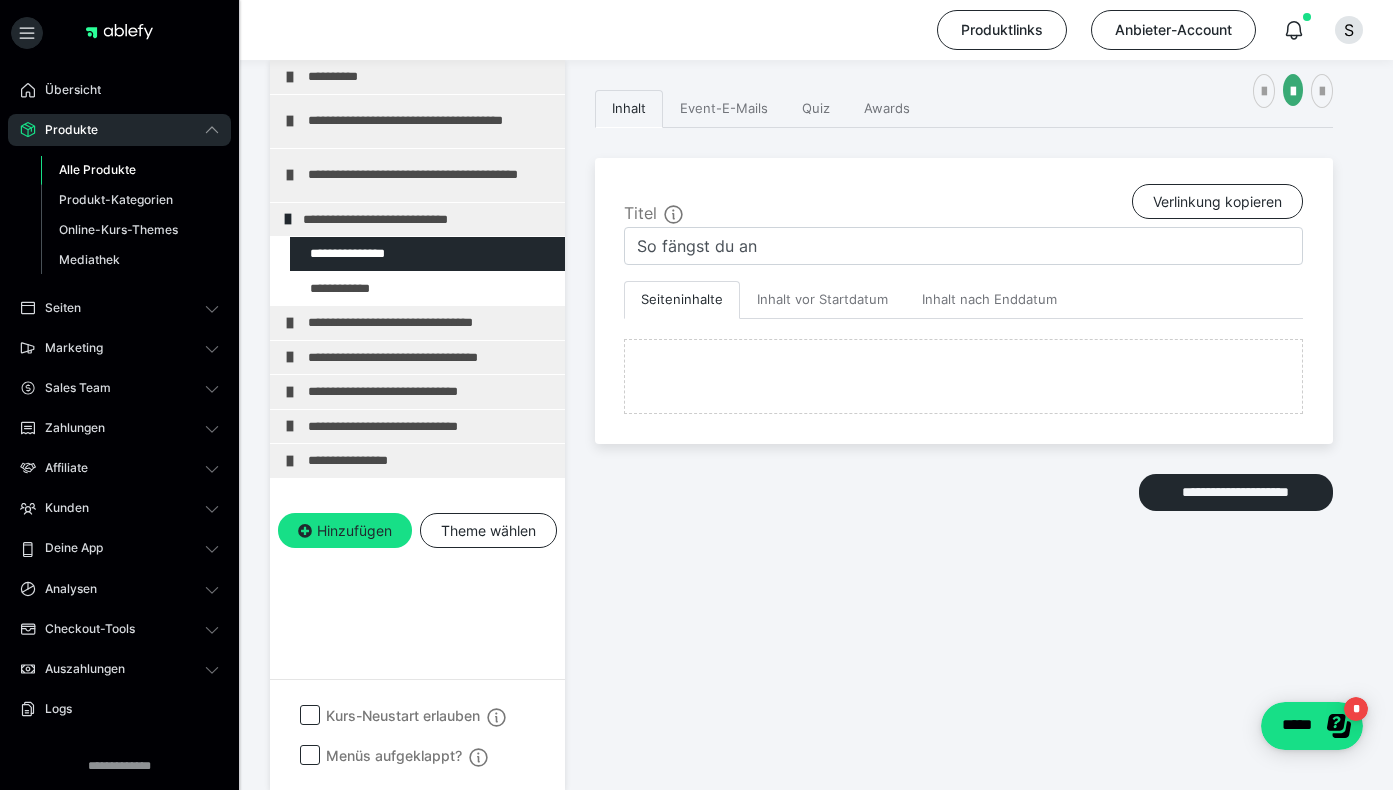scroll, scrollTop: 430, scrollLeft: 0, axis: vertical 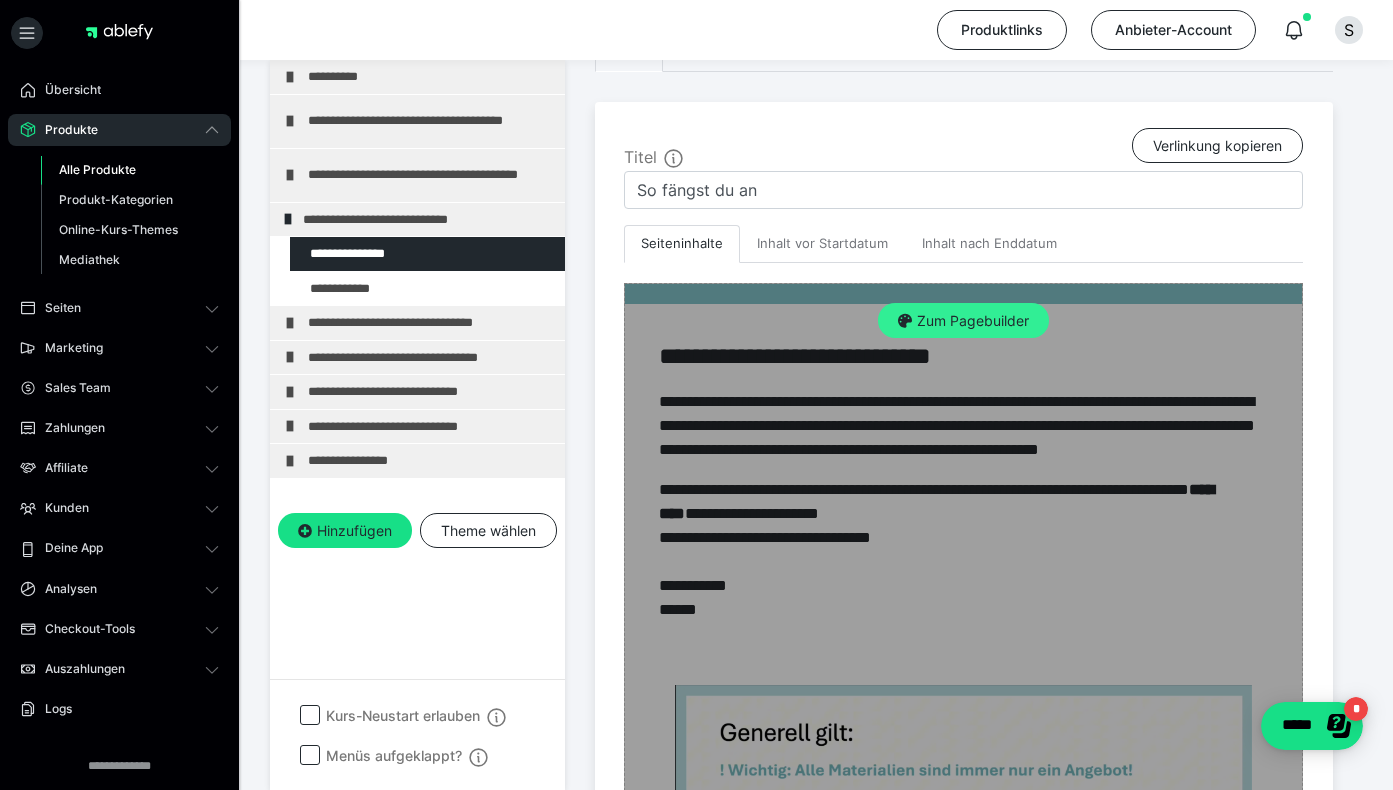 click on "Zum Pagebuilder" at bounding box center [963, 321] 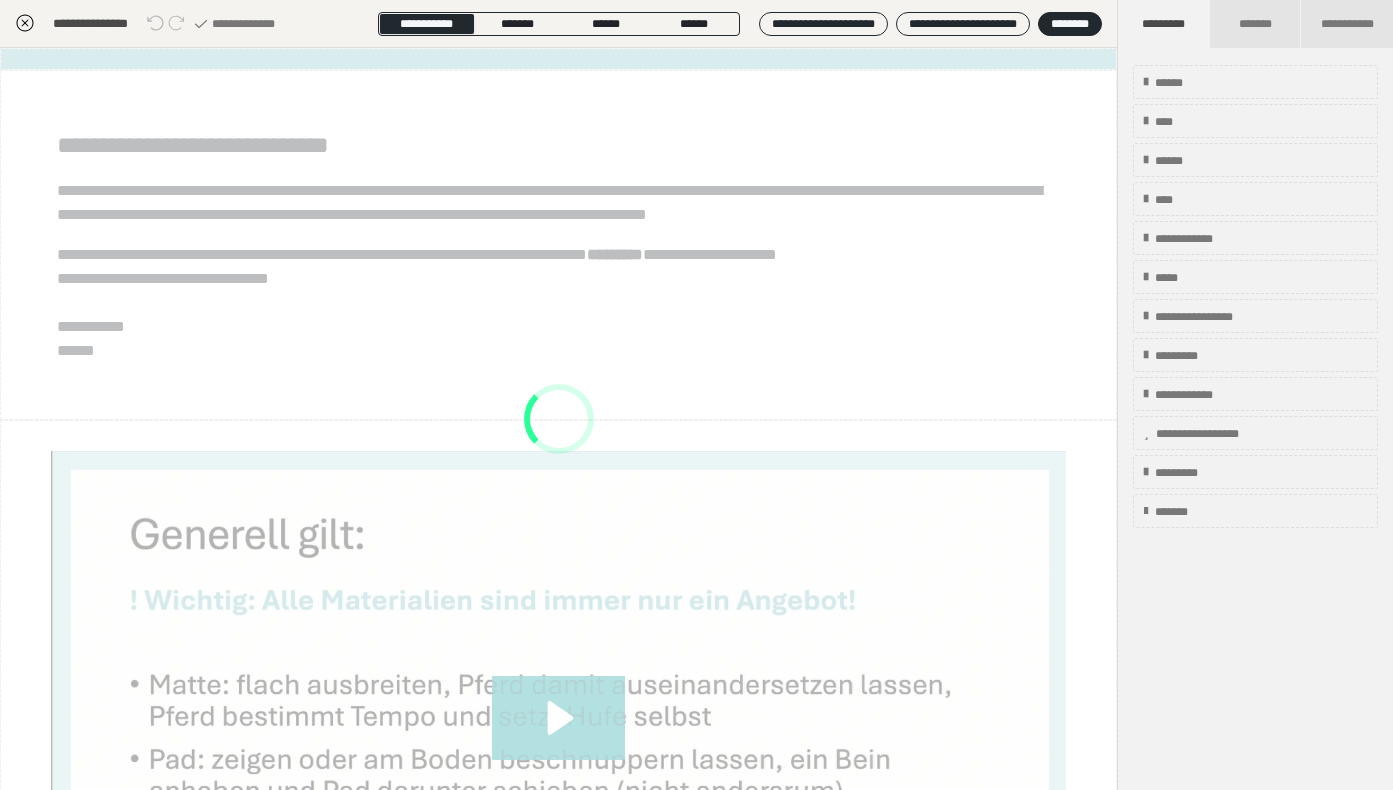 scroll, scrollTop: 374, scrollLeft: 0, axis: vertical 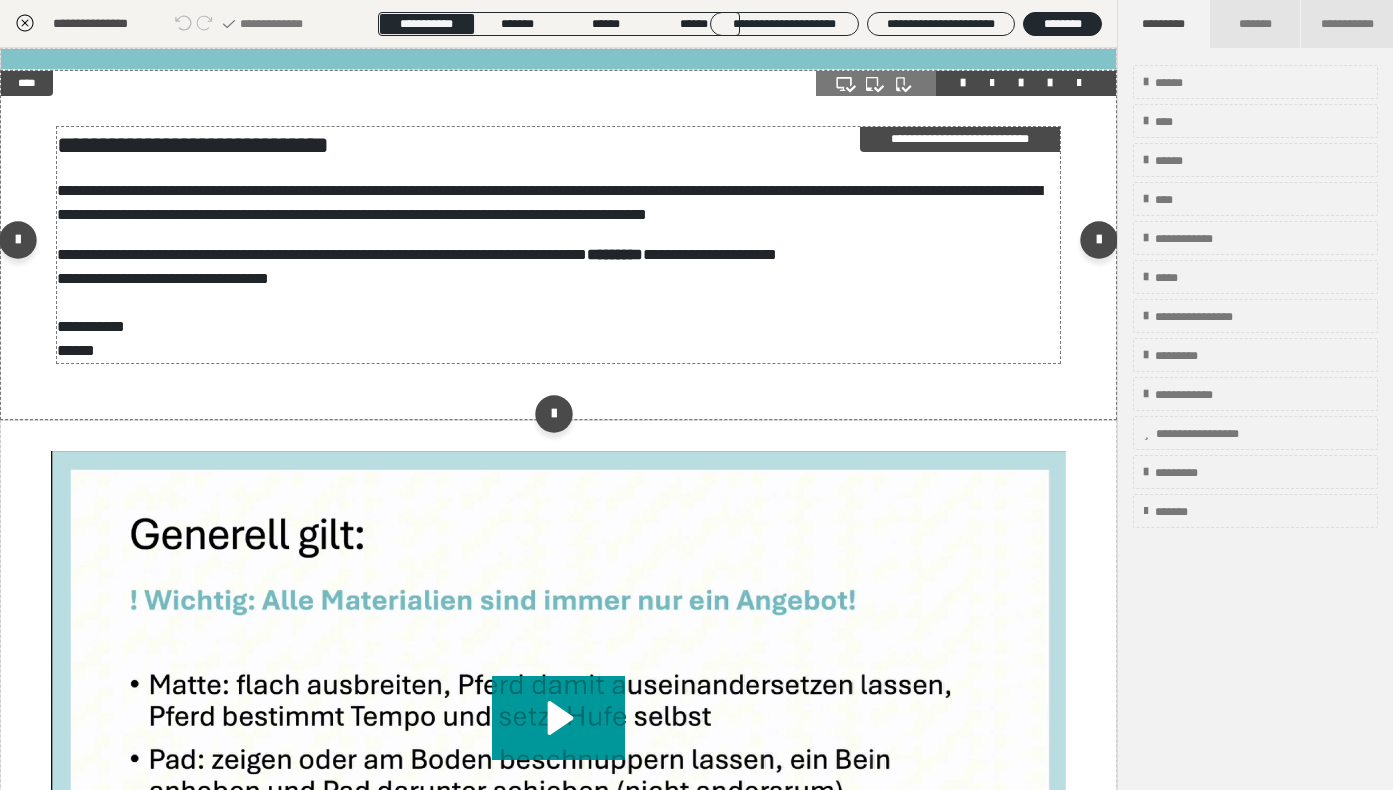 click on "**********" at bounding box center (559, 245) 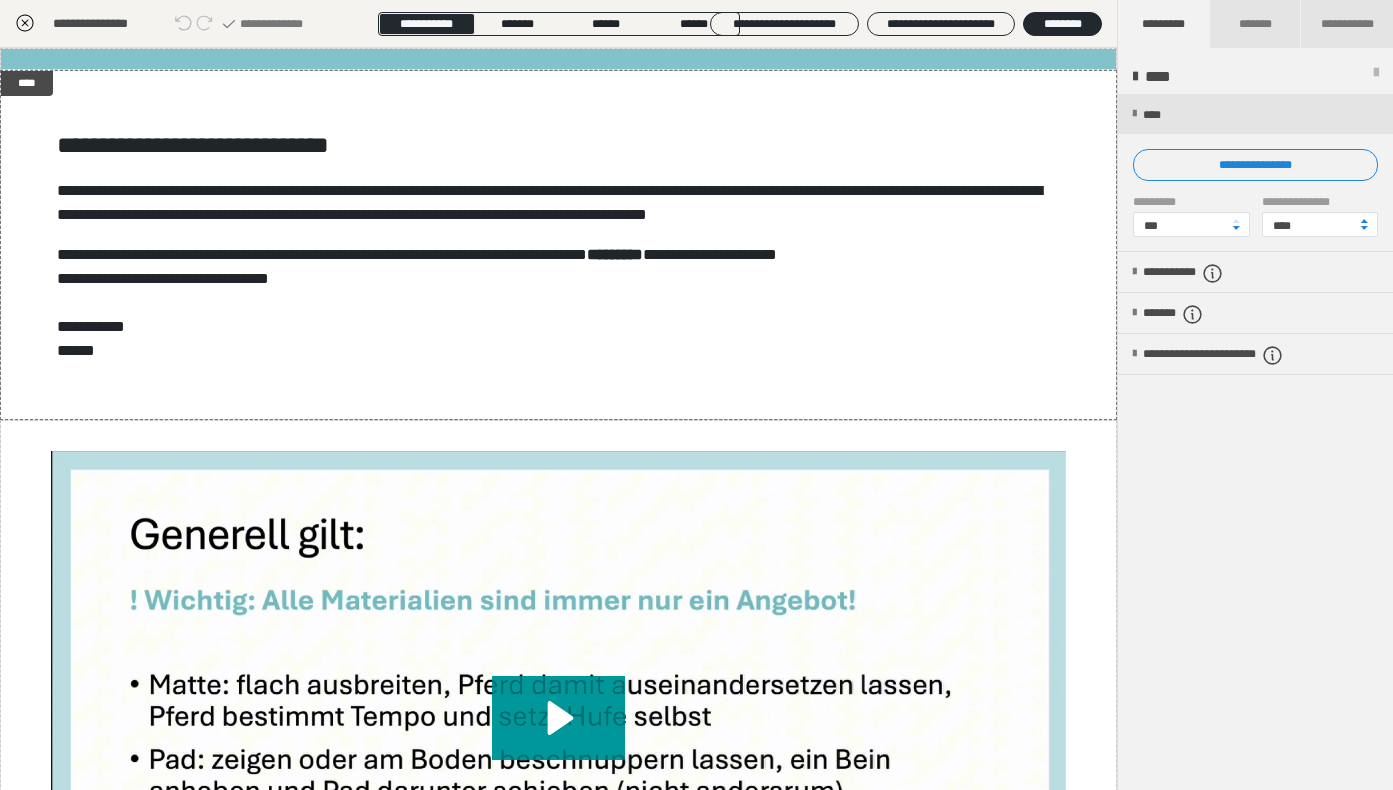 click at bounding box center (1255, 172) 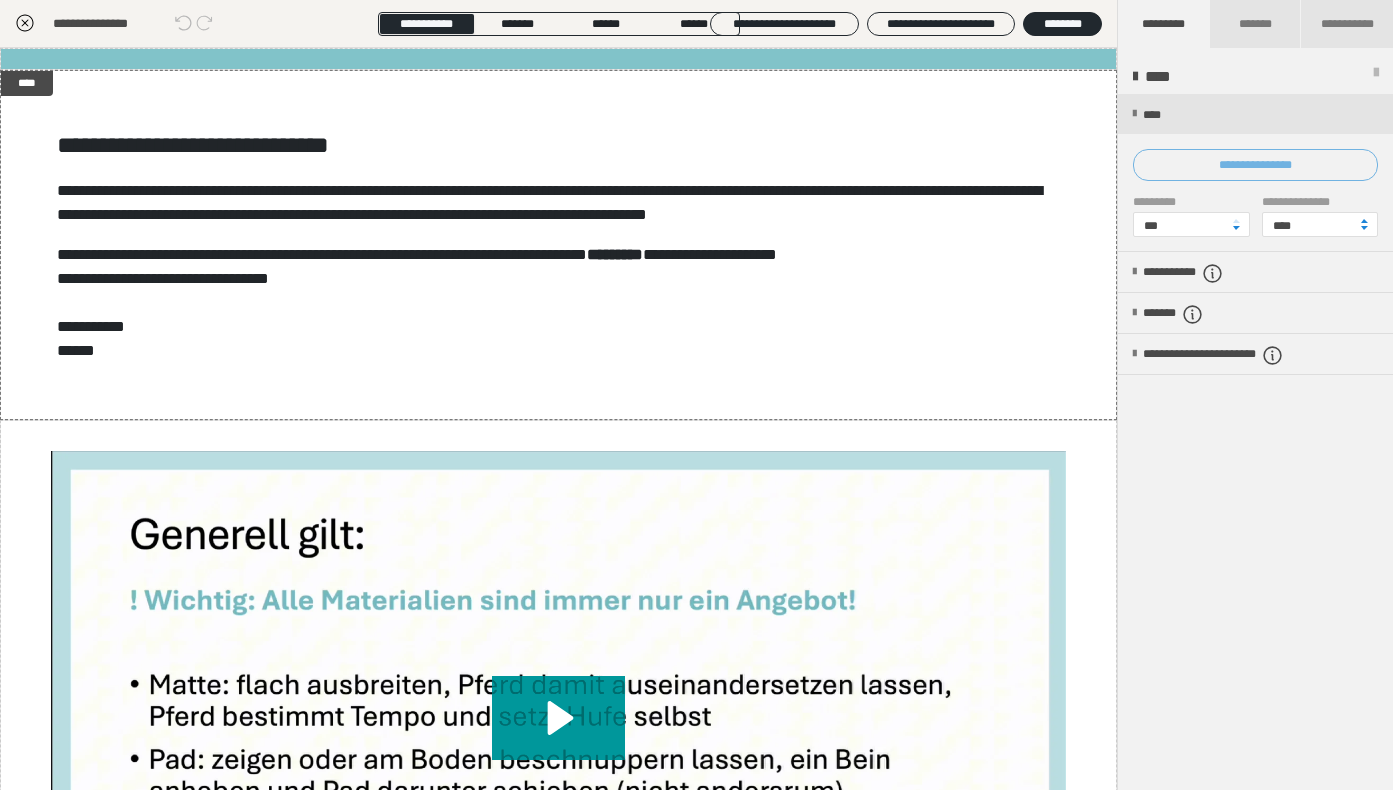 click on "**********" at bounding box center (1255, 165) 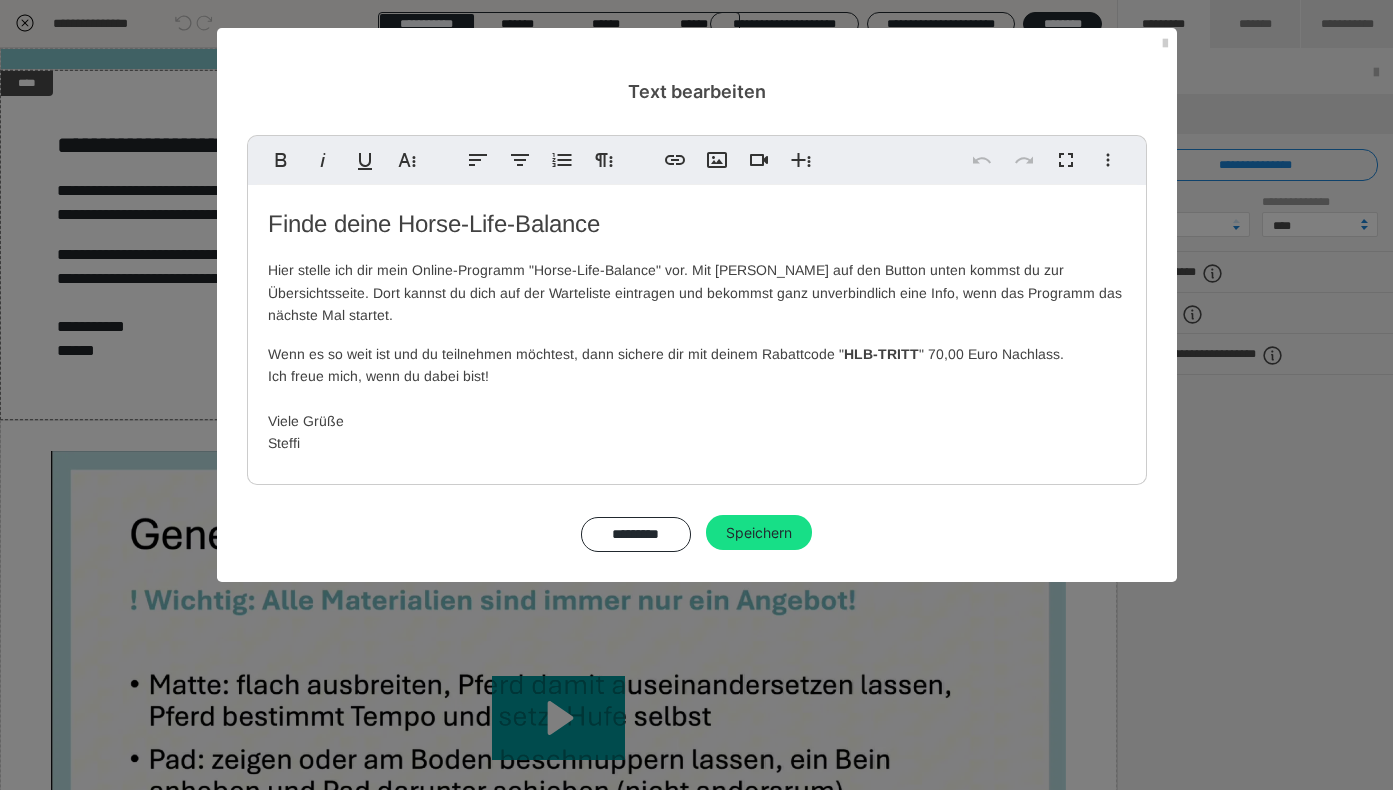 click on "Finde deine Horse-Life-Balance" at bounding box center (697, 224) 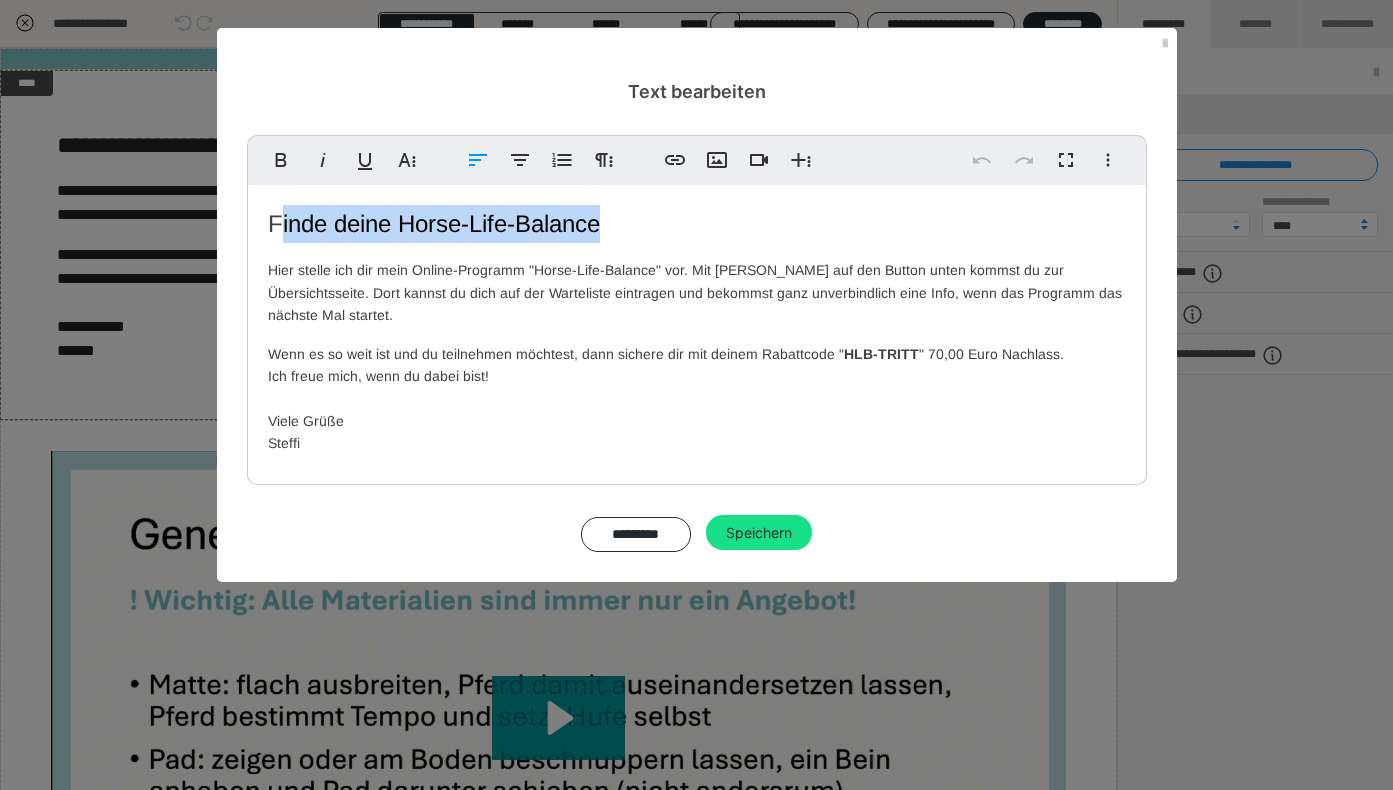 drag, startPoint x: 633, startPoint y: 217, endPoint x: 283, endPoint y: 220, distance: 350.01285 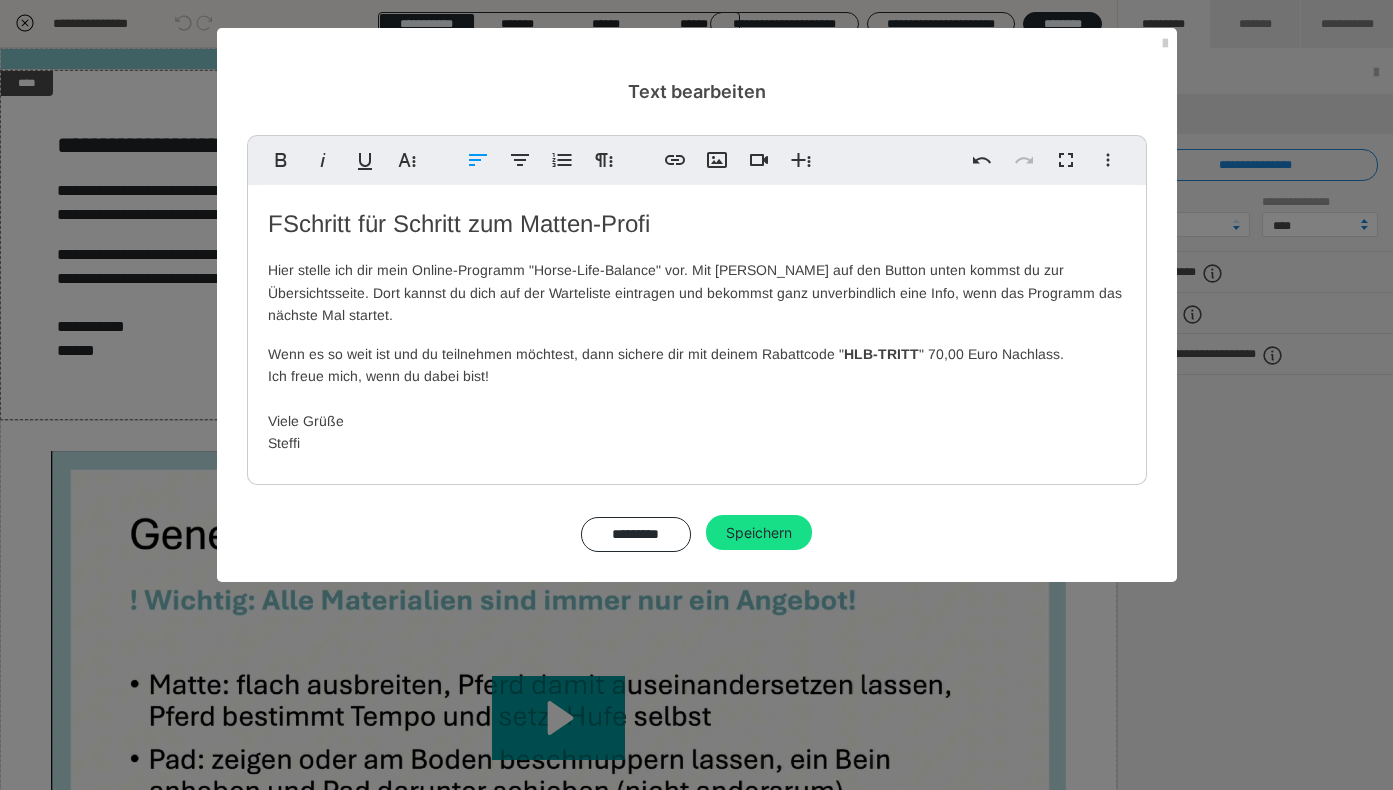 click on "FSchritt für Schritt zum Matten-Profi" at bounding box center (459, 223) 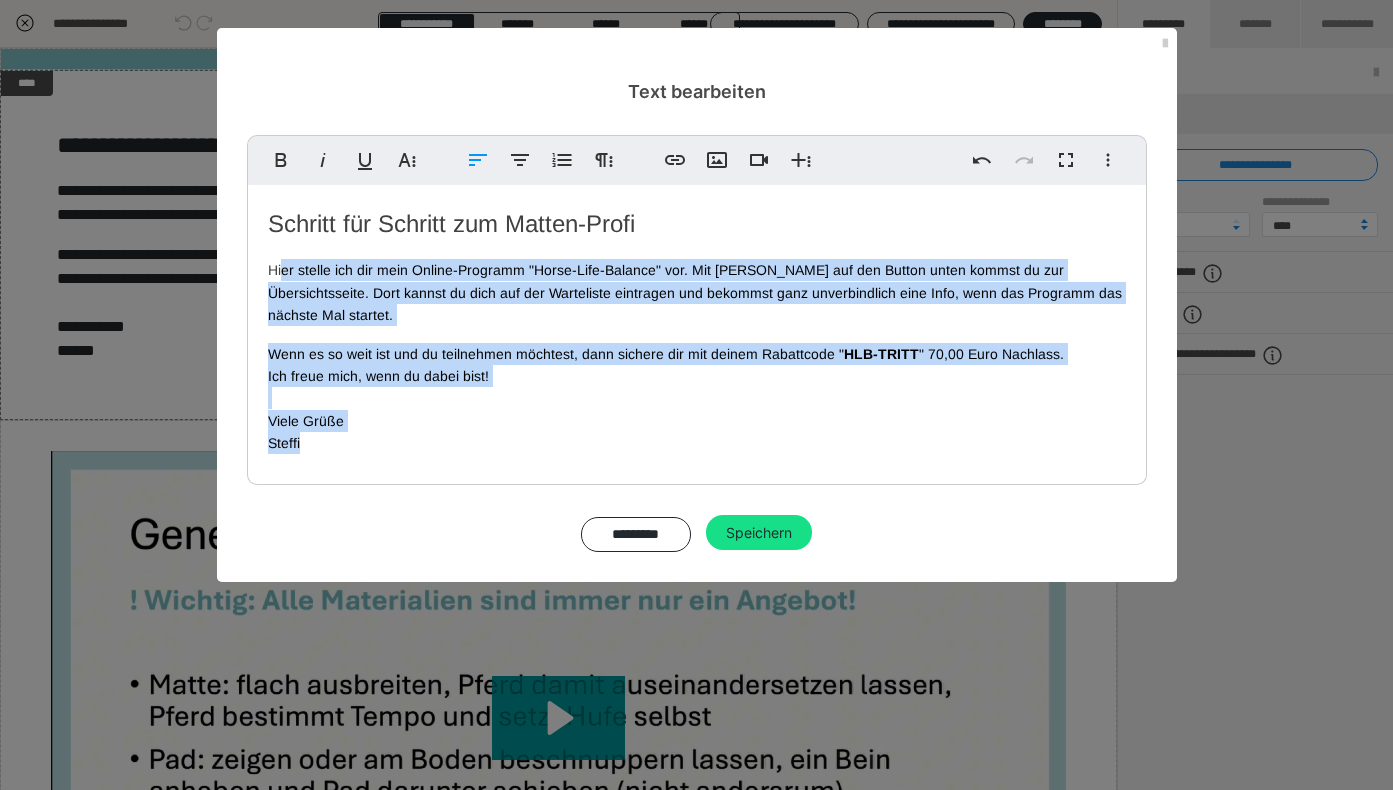 drag, startPoint x: 315, startPoint y: 428, endPoint x: 280, endPoint y: 273, distance: 158.90248 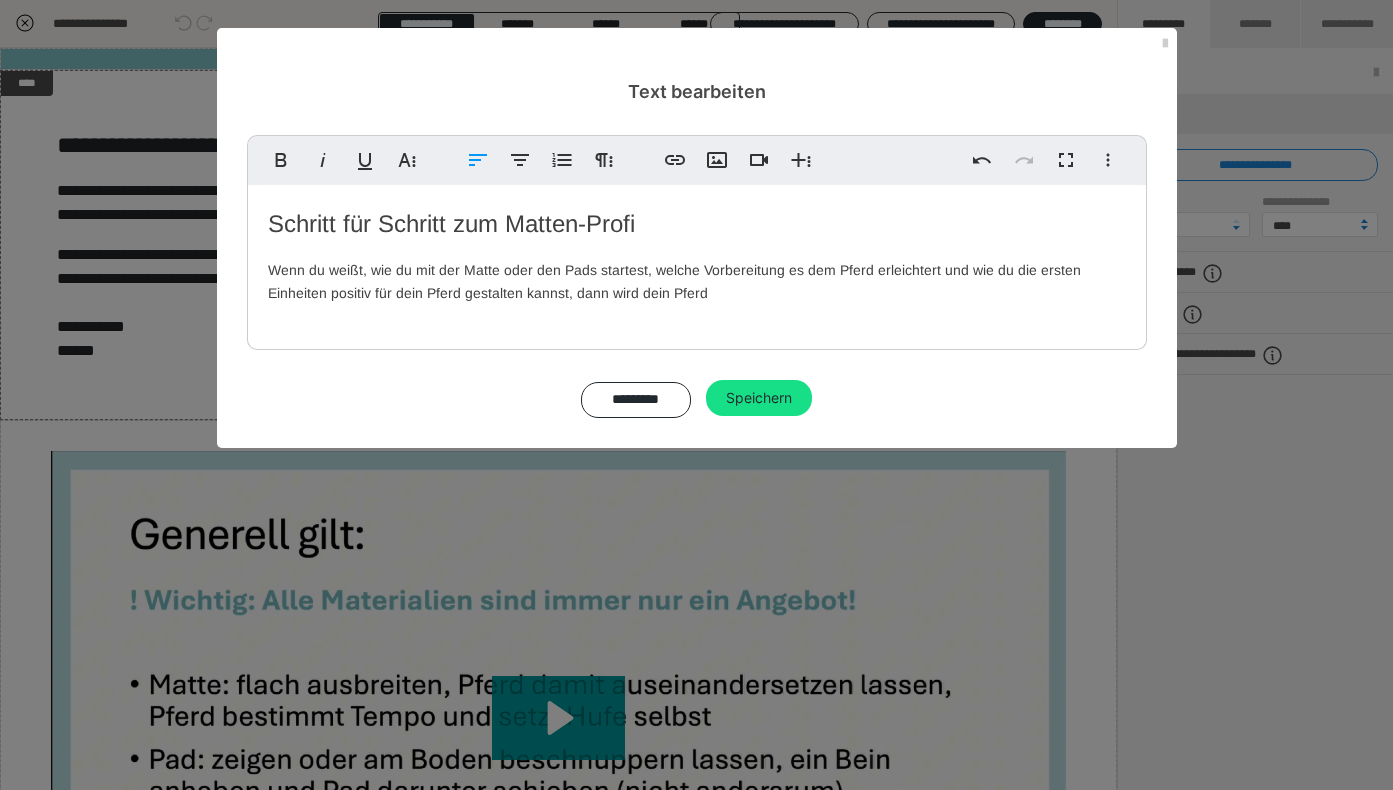 click on "Wenn du weißt, wie du mit der Matte oder den Pads startest, welche Vorbereitung es dem Pferd erleichtert und wie du die ersten Einheiten positiv für dein Pferd gestalten kannst, dann wird dein Pferd" at bounding box center [674, 281] 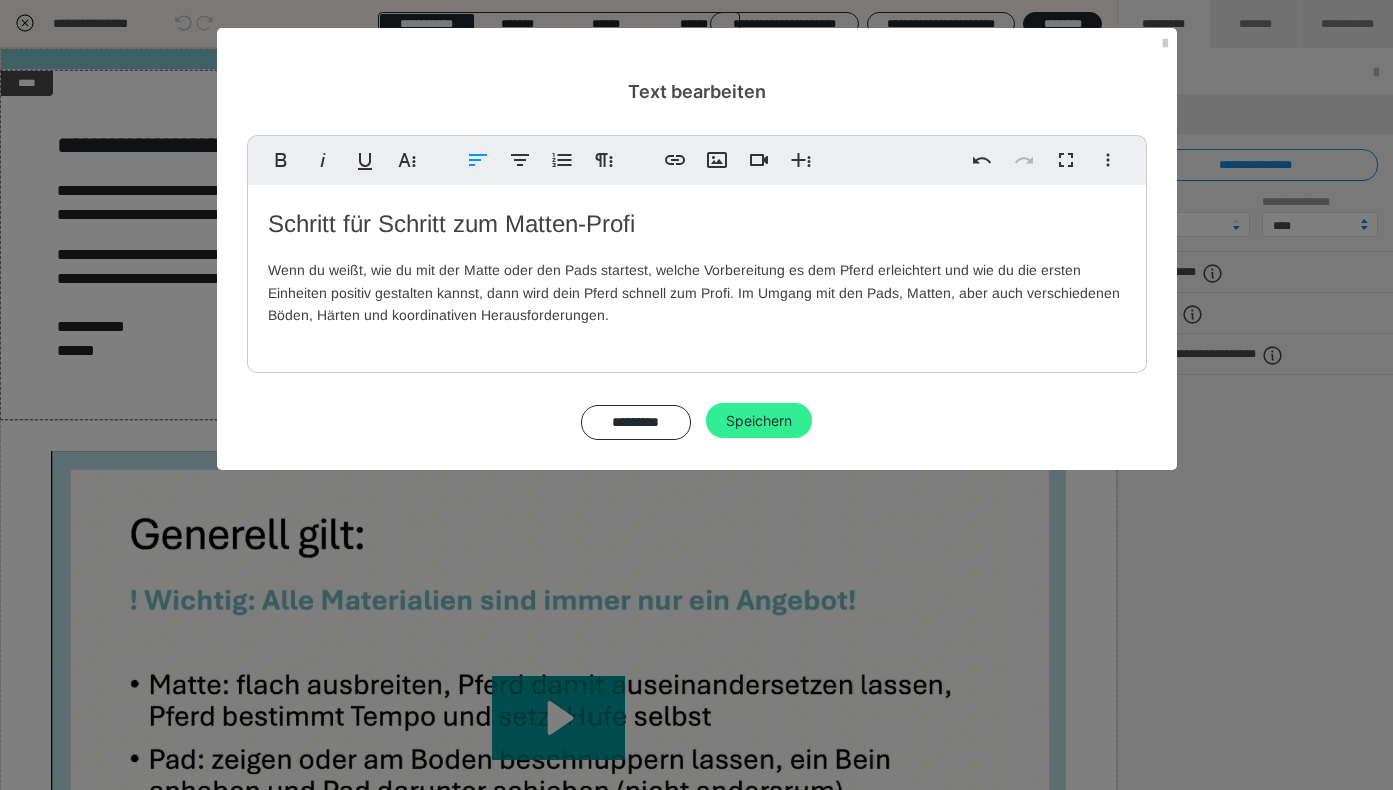 click on "Speichern" at bounding box center [759, 421] 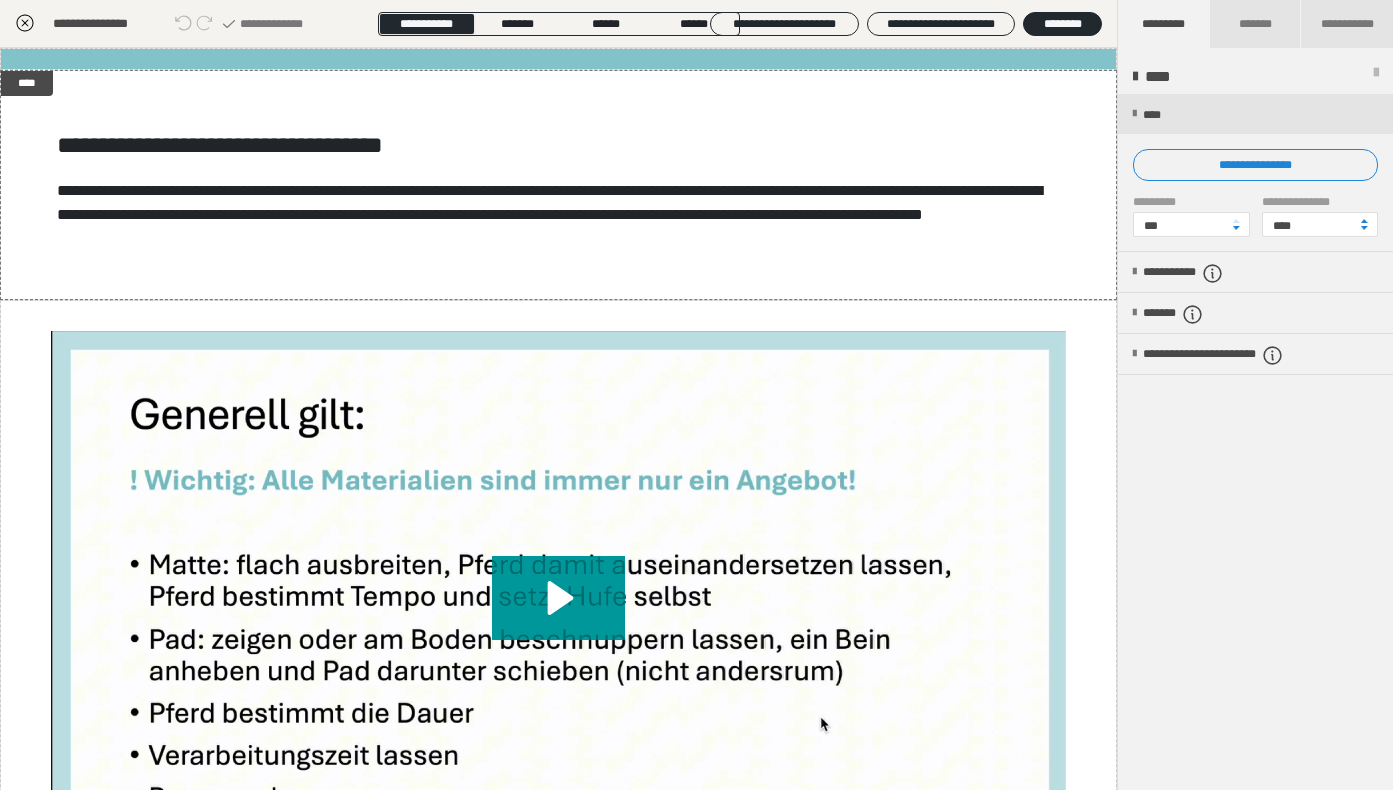 click 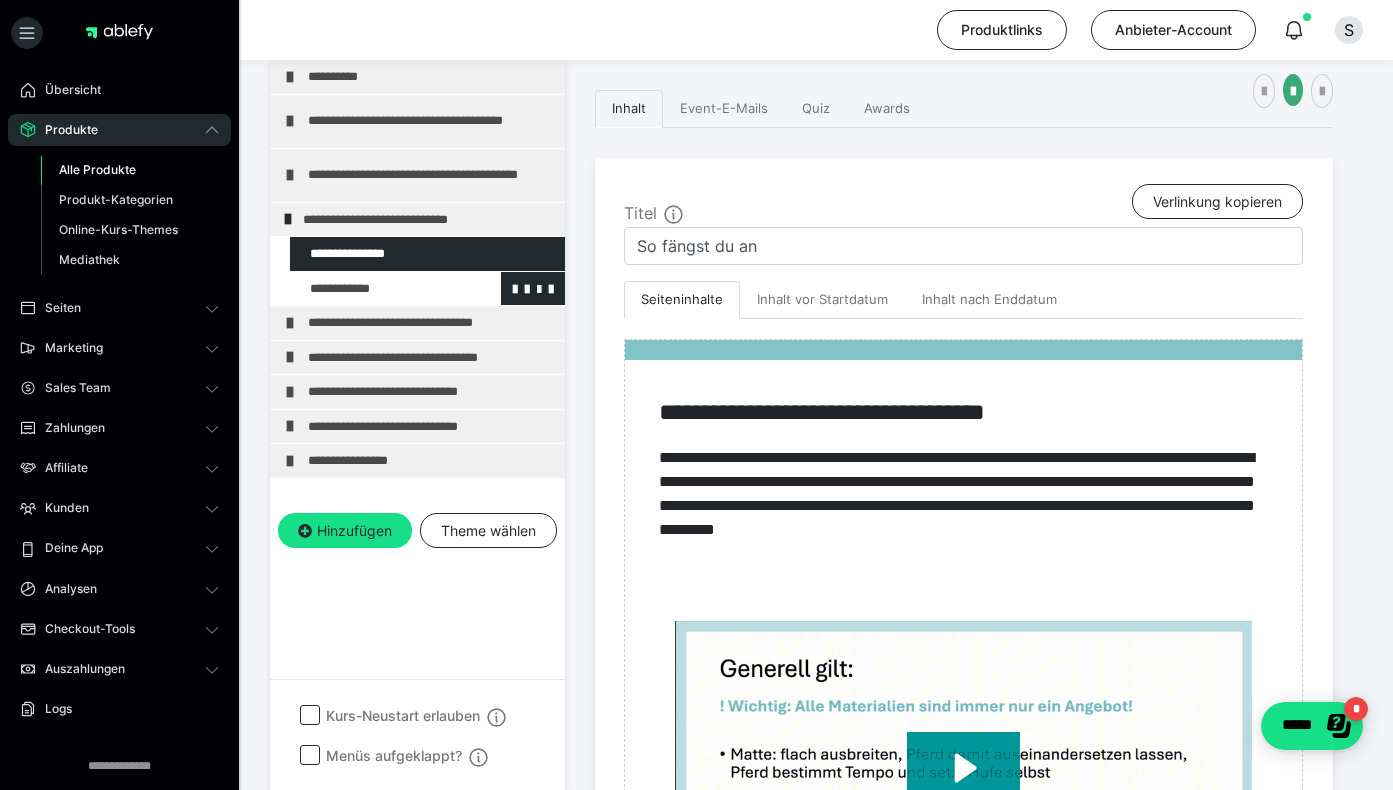 click at bounding box center [375, 289] 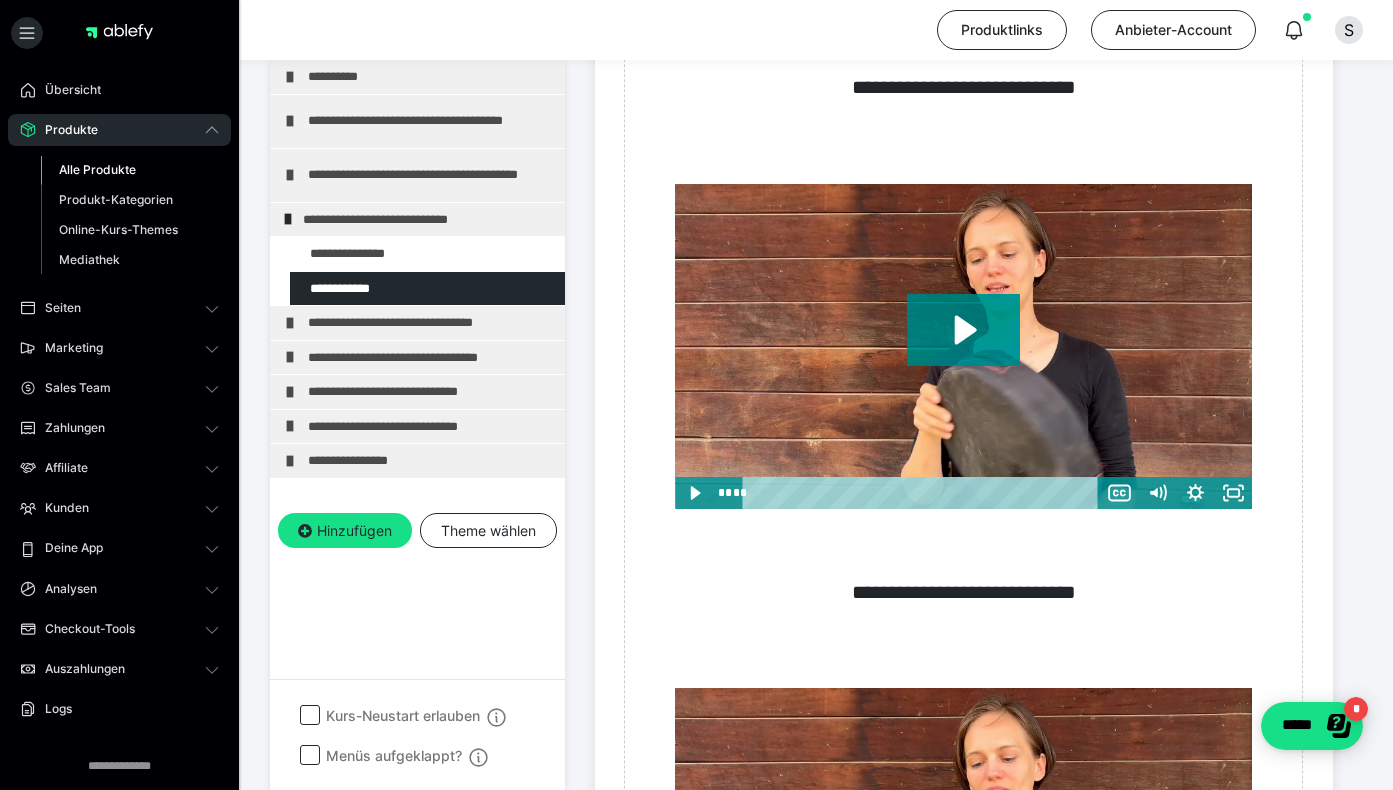 scroll, scrollTop: 930, scrollLeft: 0, axis: vertical 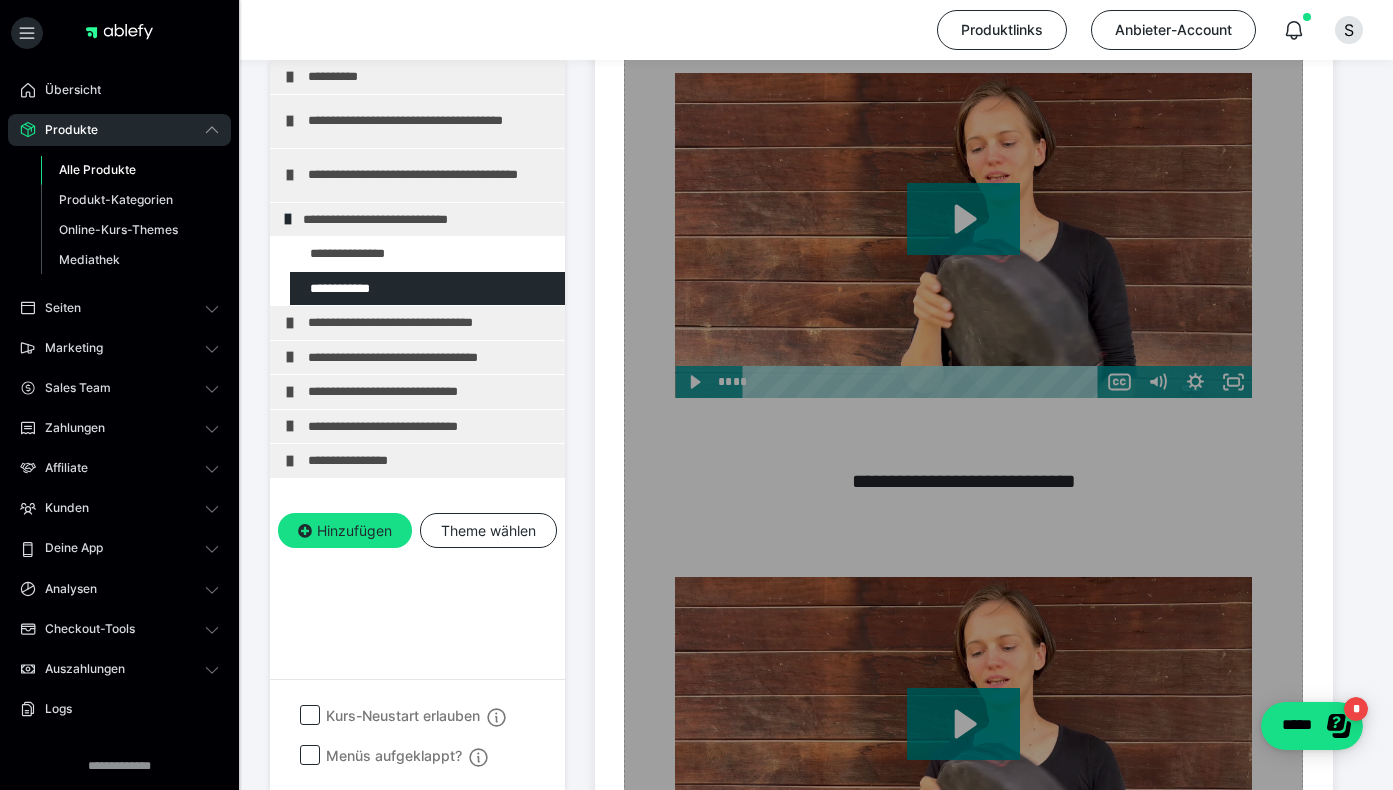click on "Zum Pagebuilder" at bounding box center [963, 368] 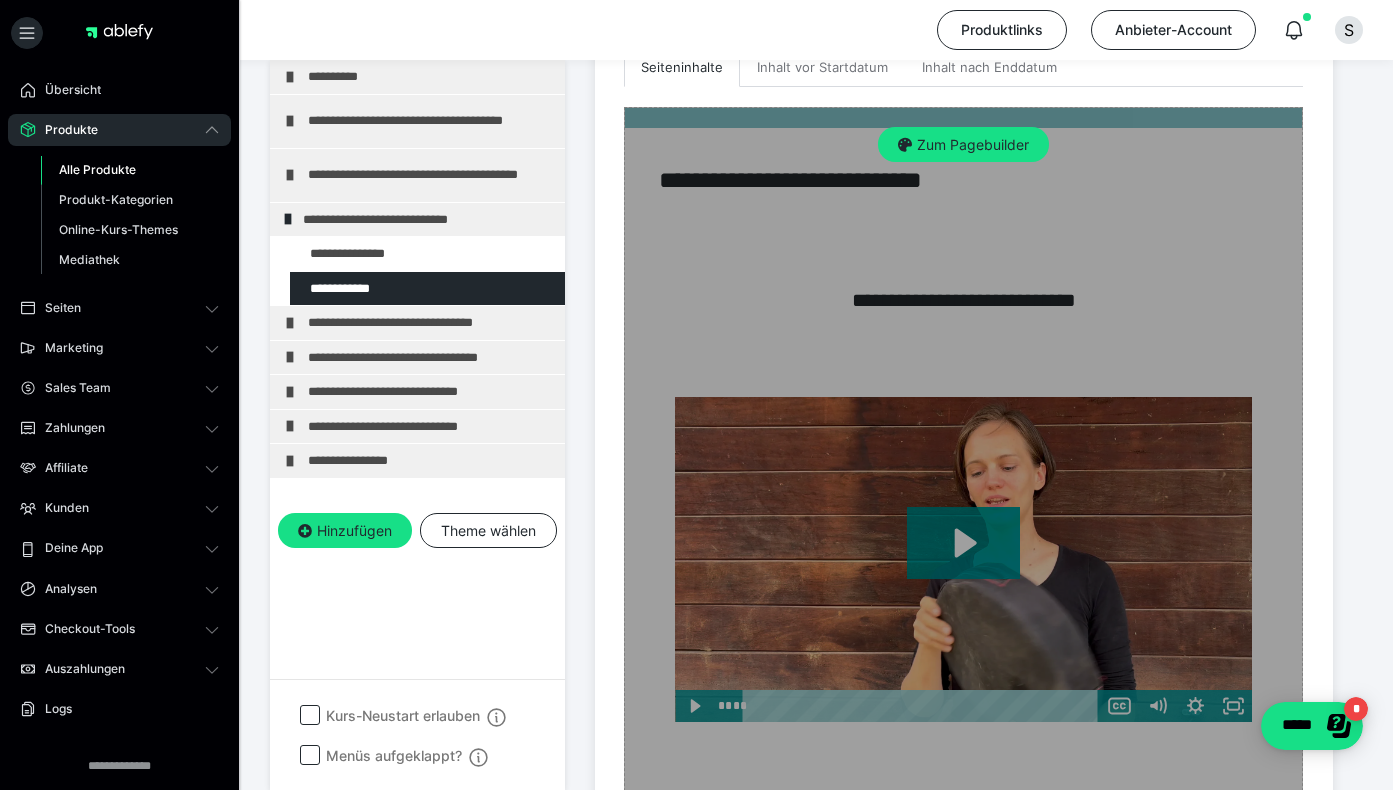 scroll, scrollTop: 605, scrollLeft: 0, axis: vertical 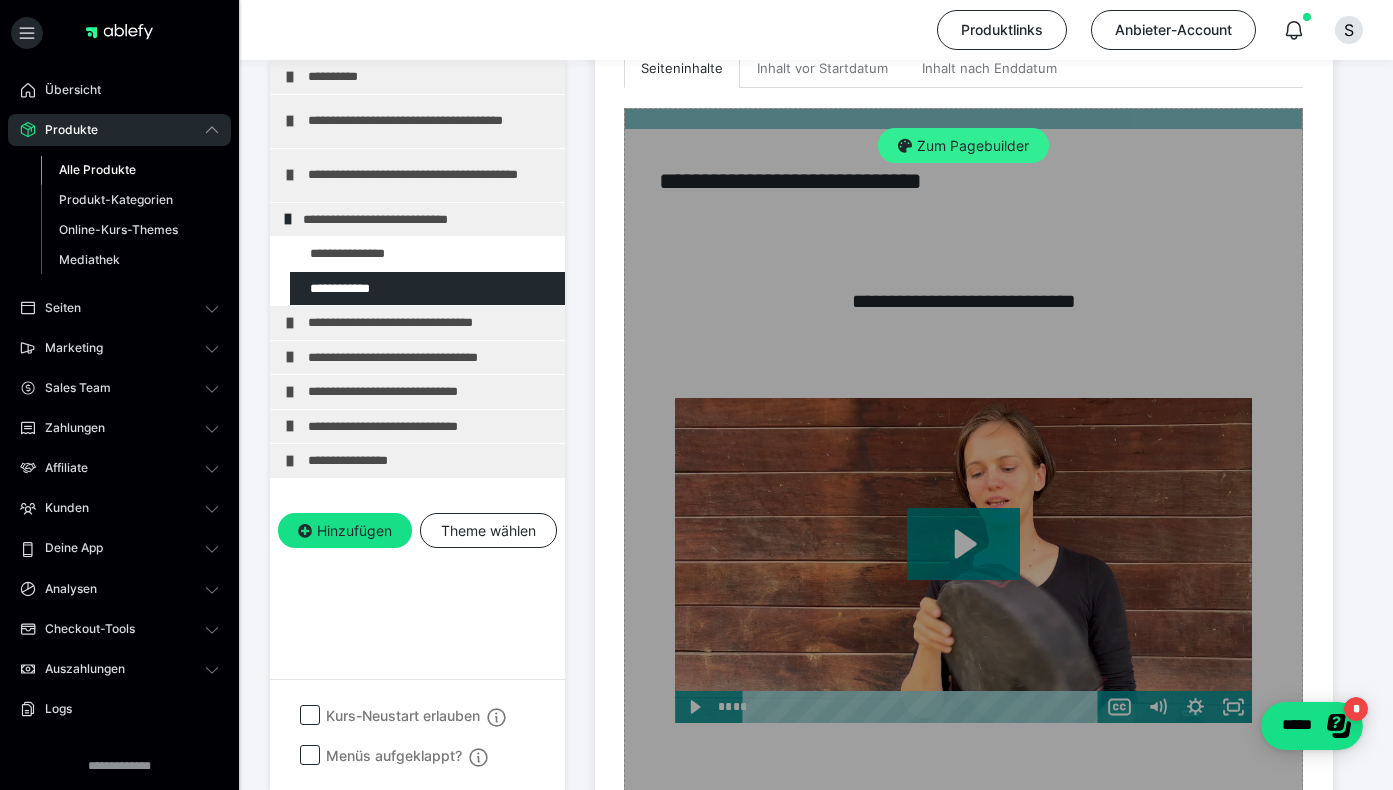 click on "Zum Pagebuilder" at bounding box center (963, 146) 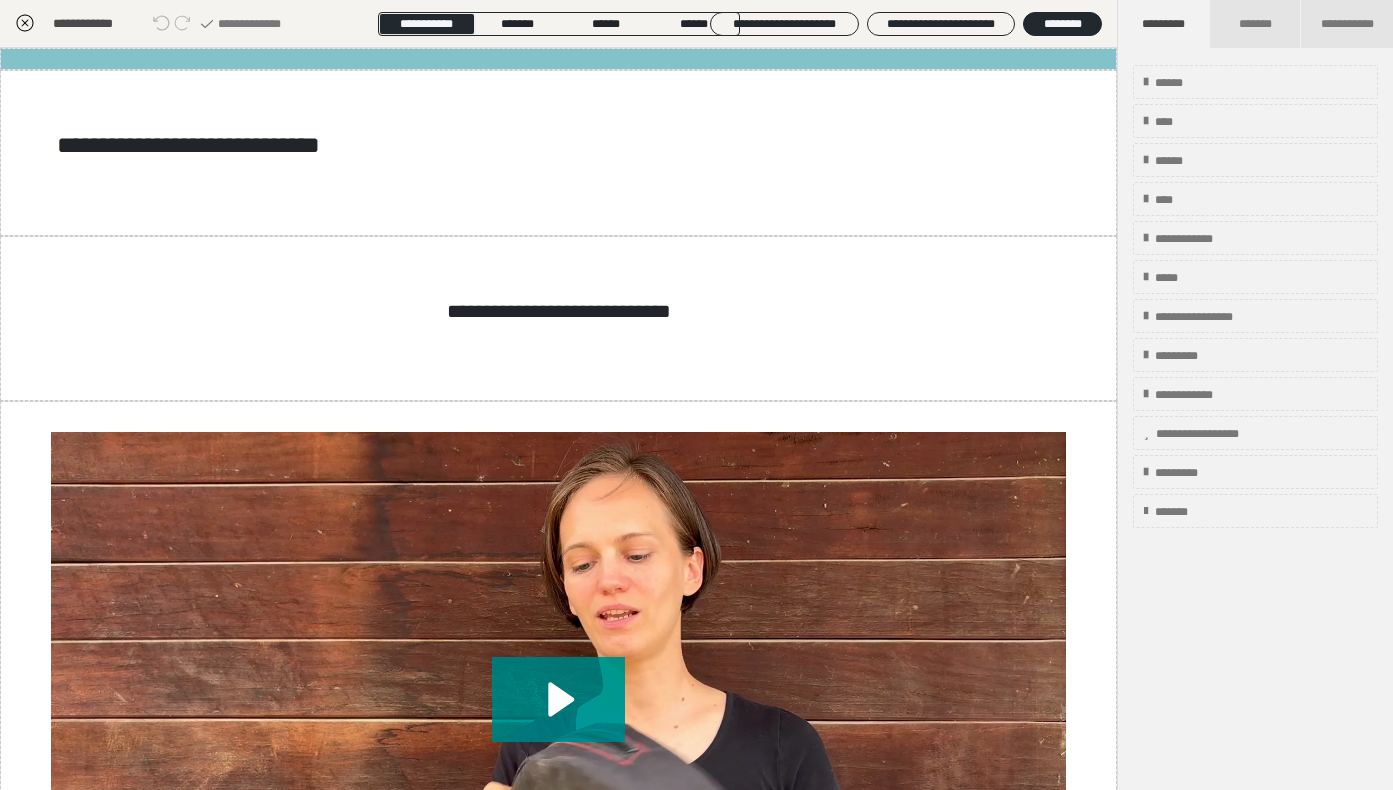 scroll, scrollTop: 374, scrollLeft: 0, axis: vertical 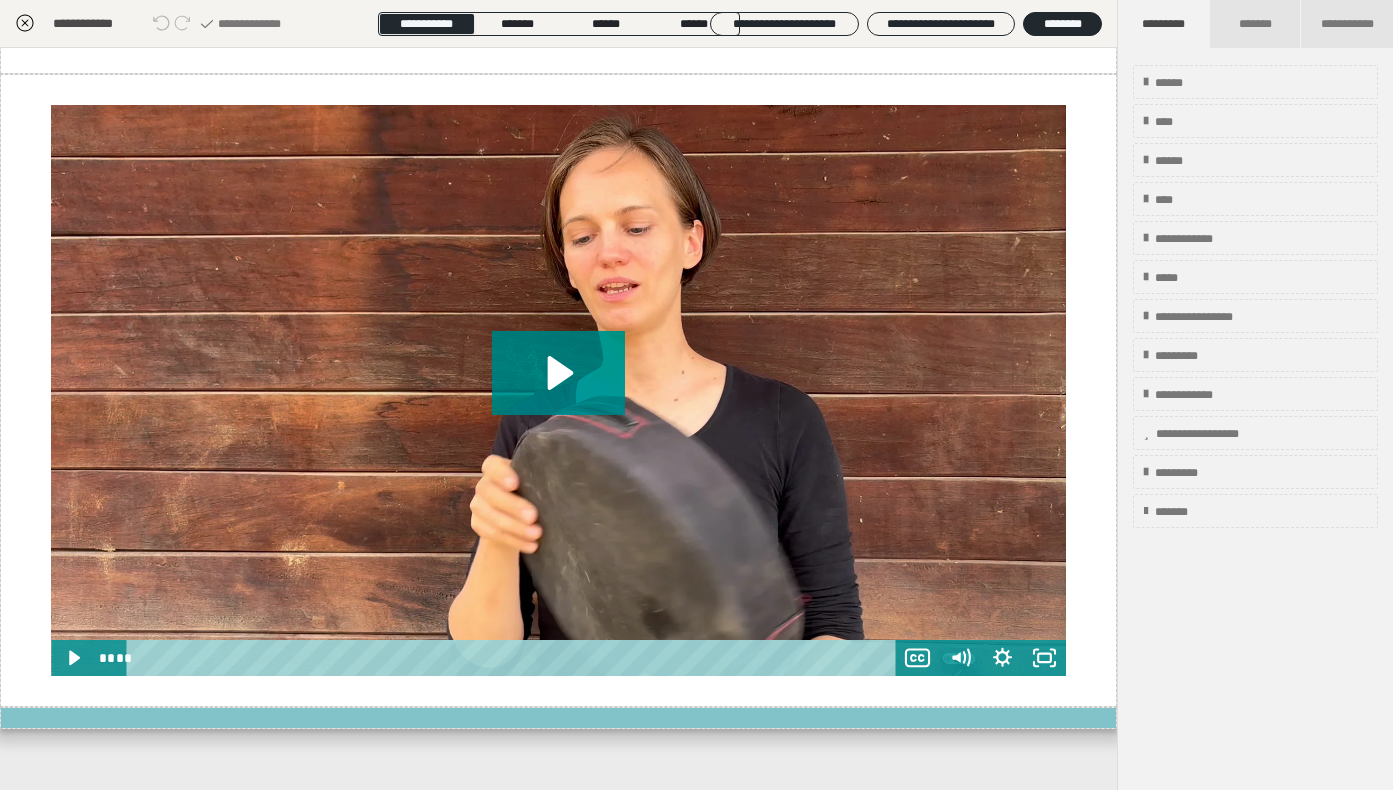 click at bounding box center (558, 390) 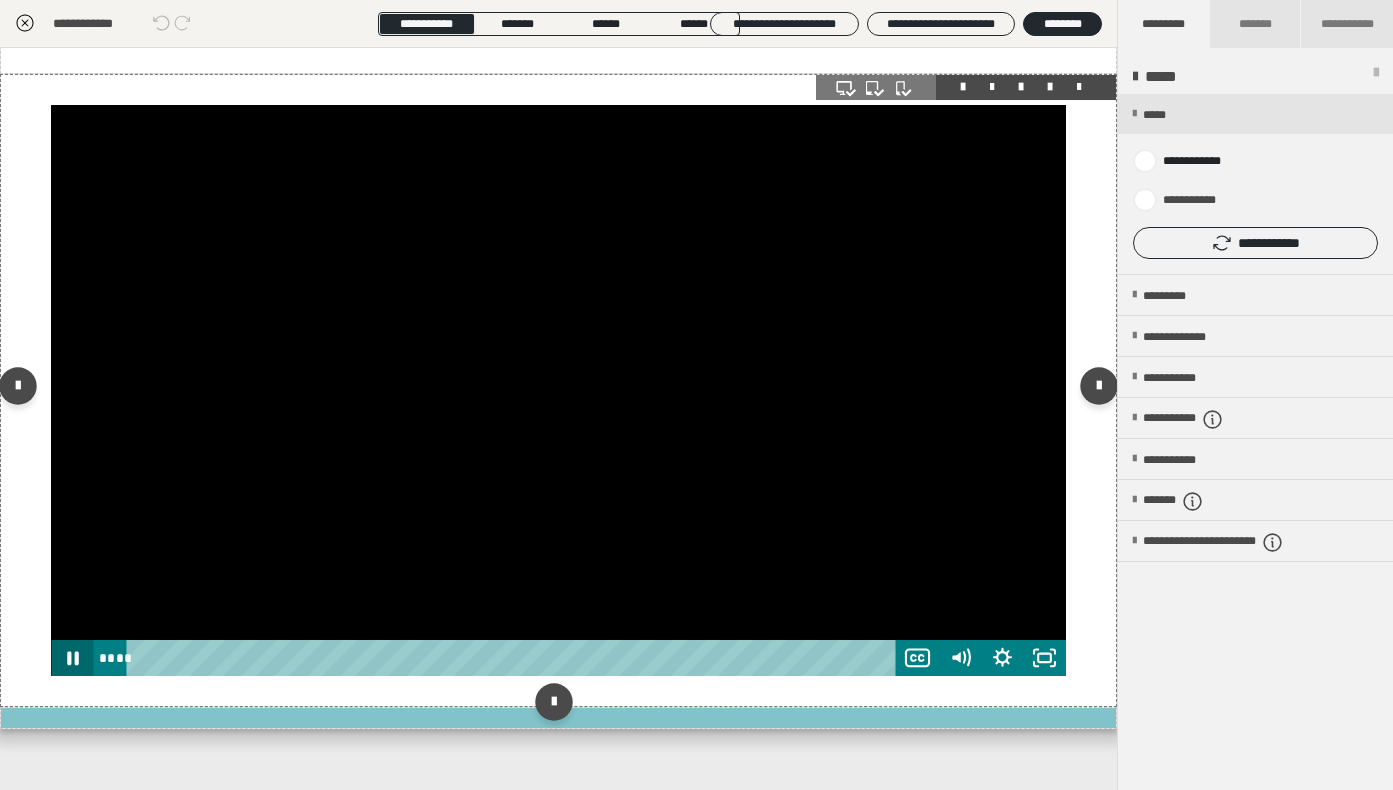 click 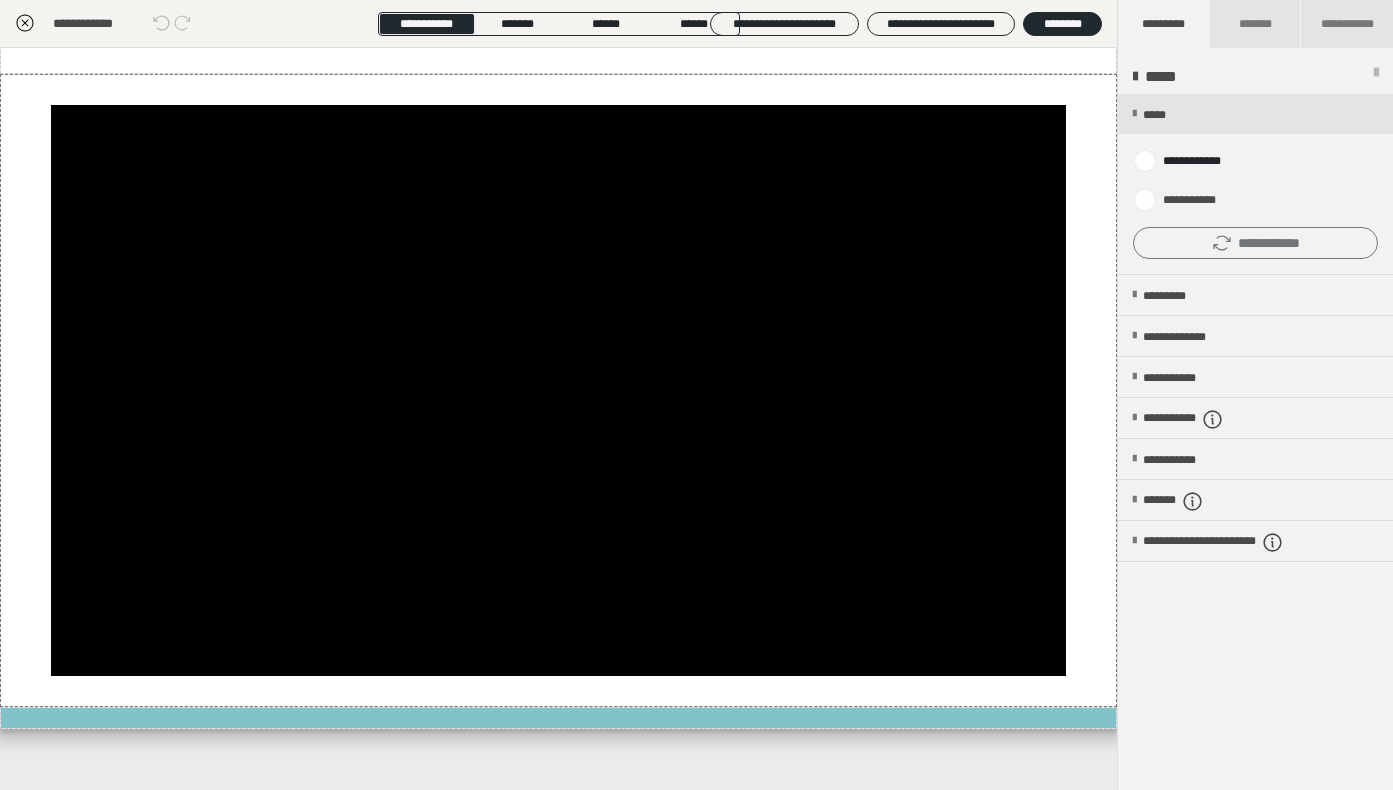 click on "**********" at bounding box center (1255, 243) 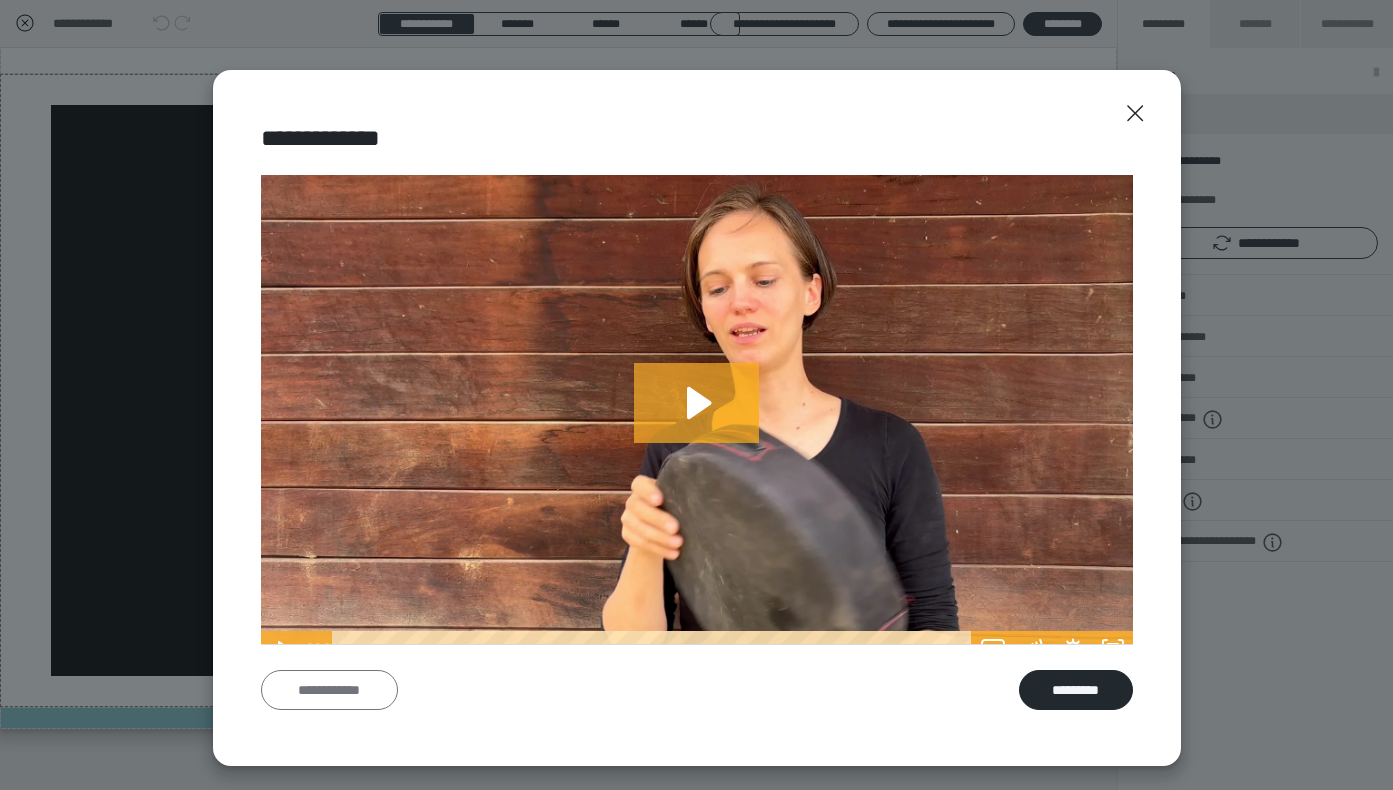 click on "**********" at bounding box center (329, 690) 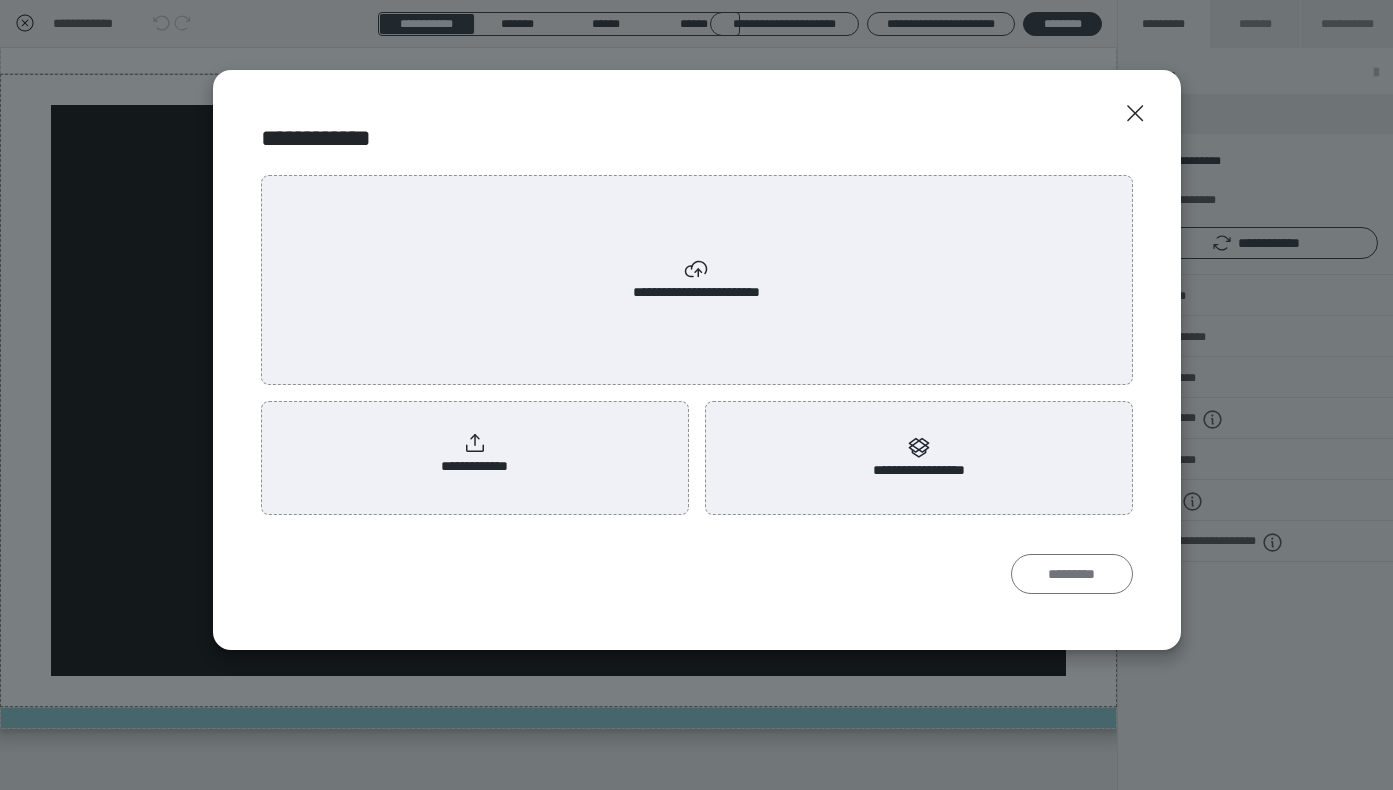 scroll, scrollTop: 0, scrollLeft: 0, axis: both 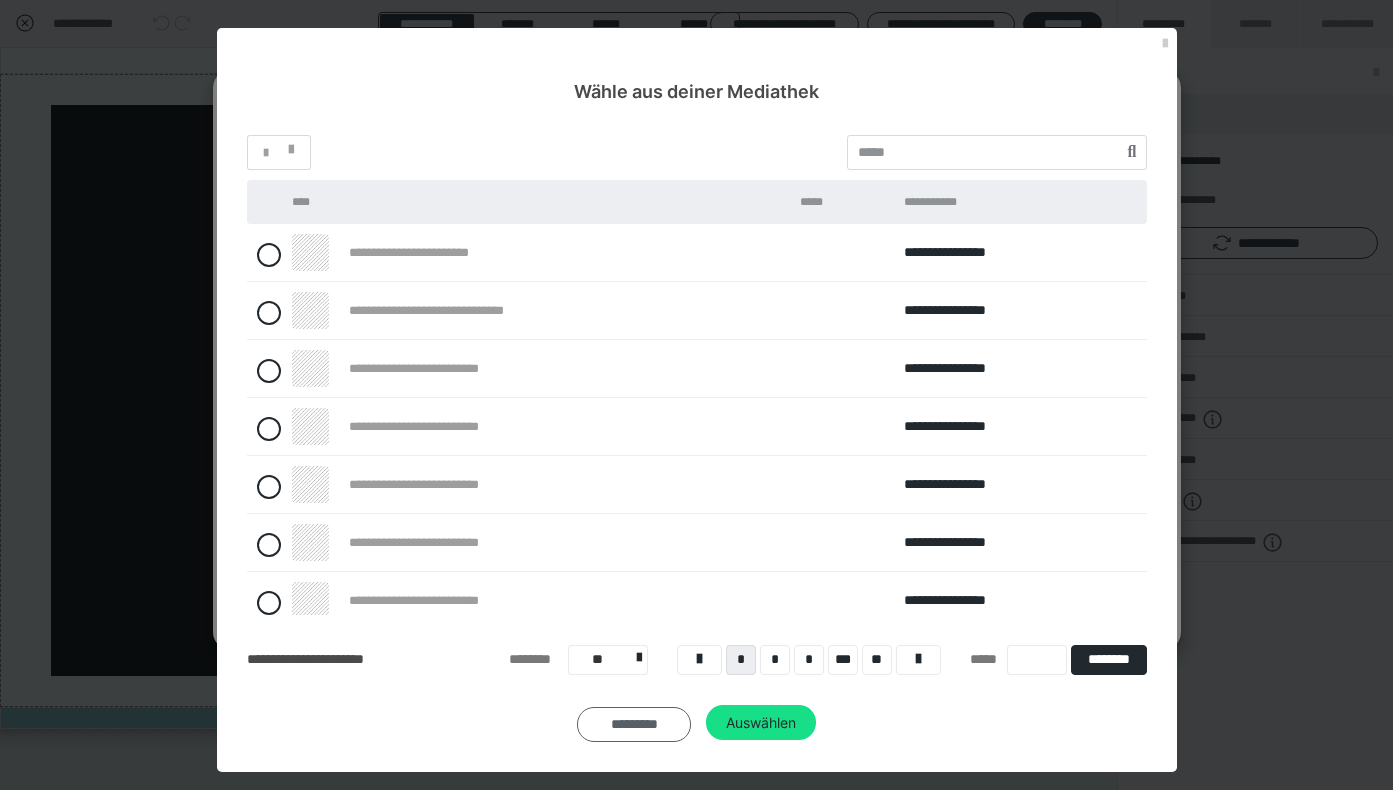 click on "*********" at bounding box center (634, 725) 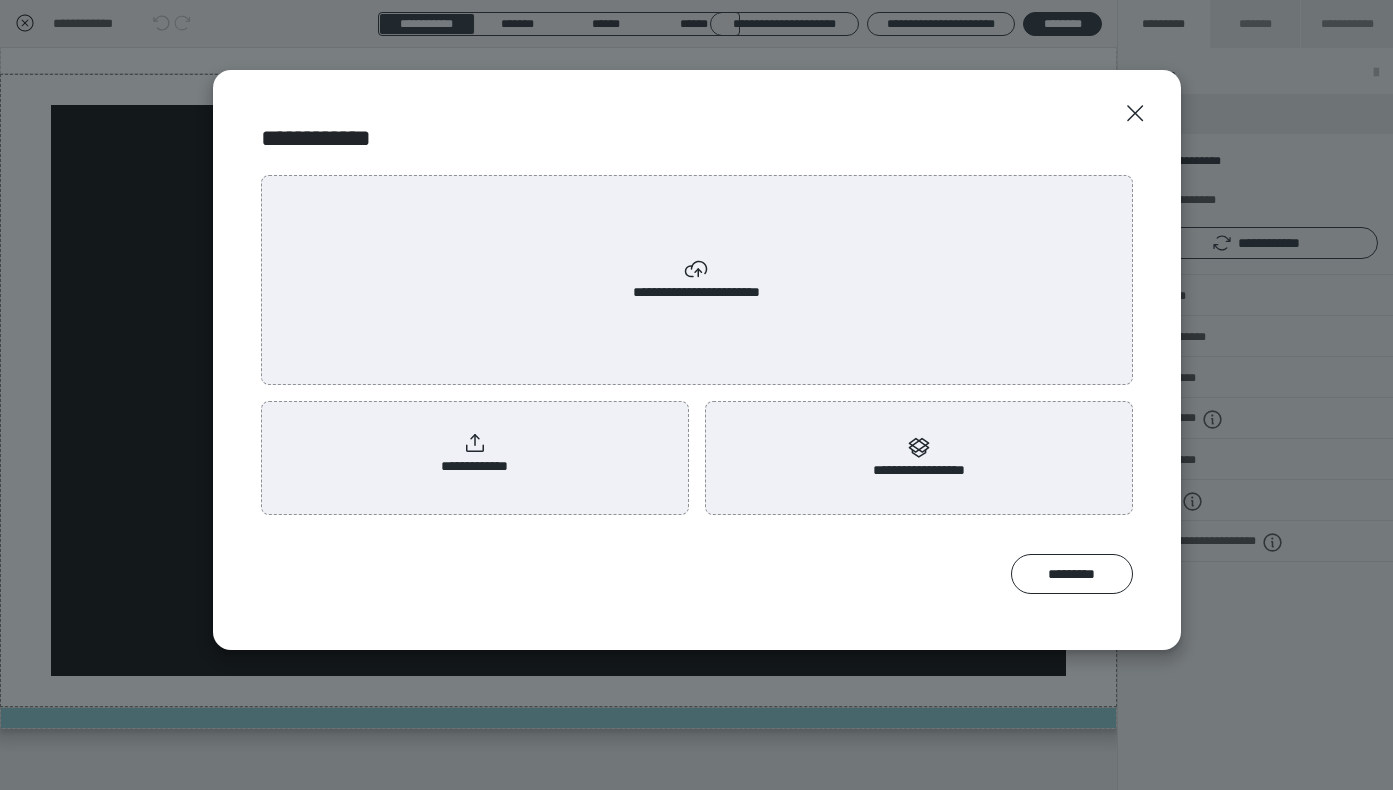 click on "**********" at bounding box center [475, 454] 